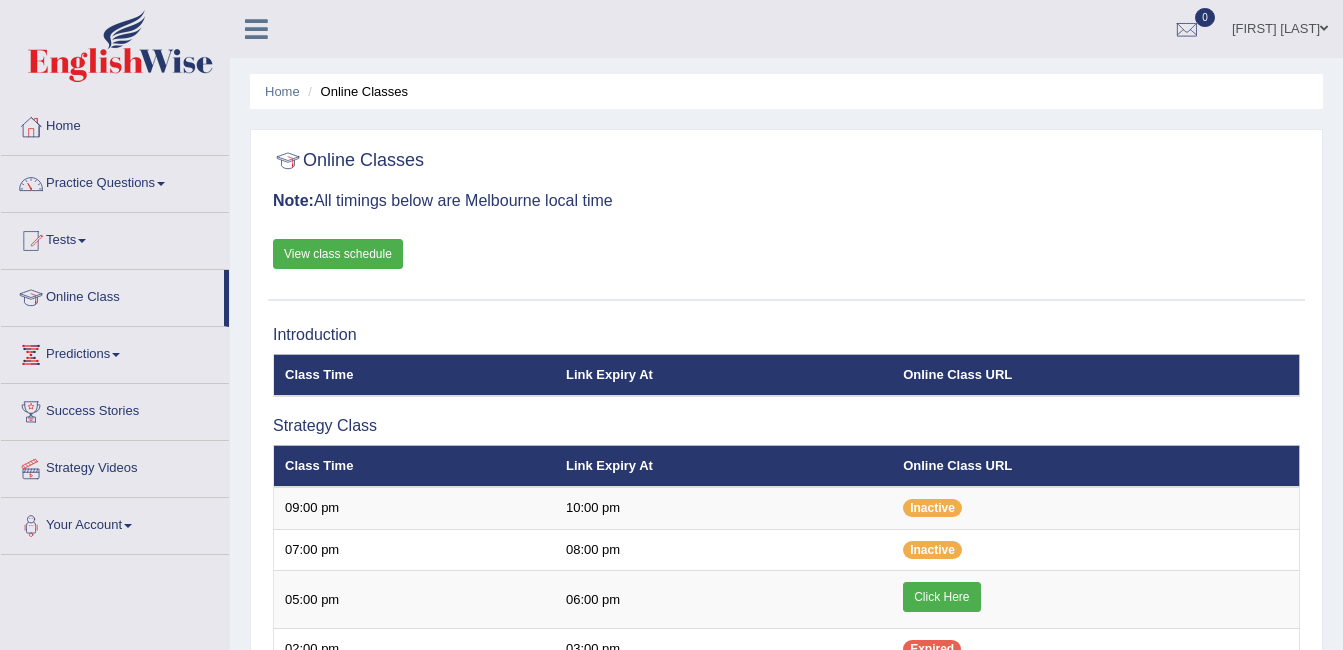 scroll, scrollTop: 0, scrollLeft: 0, axis: both 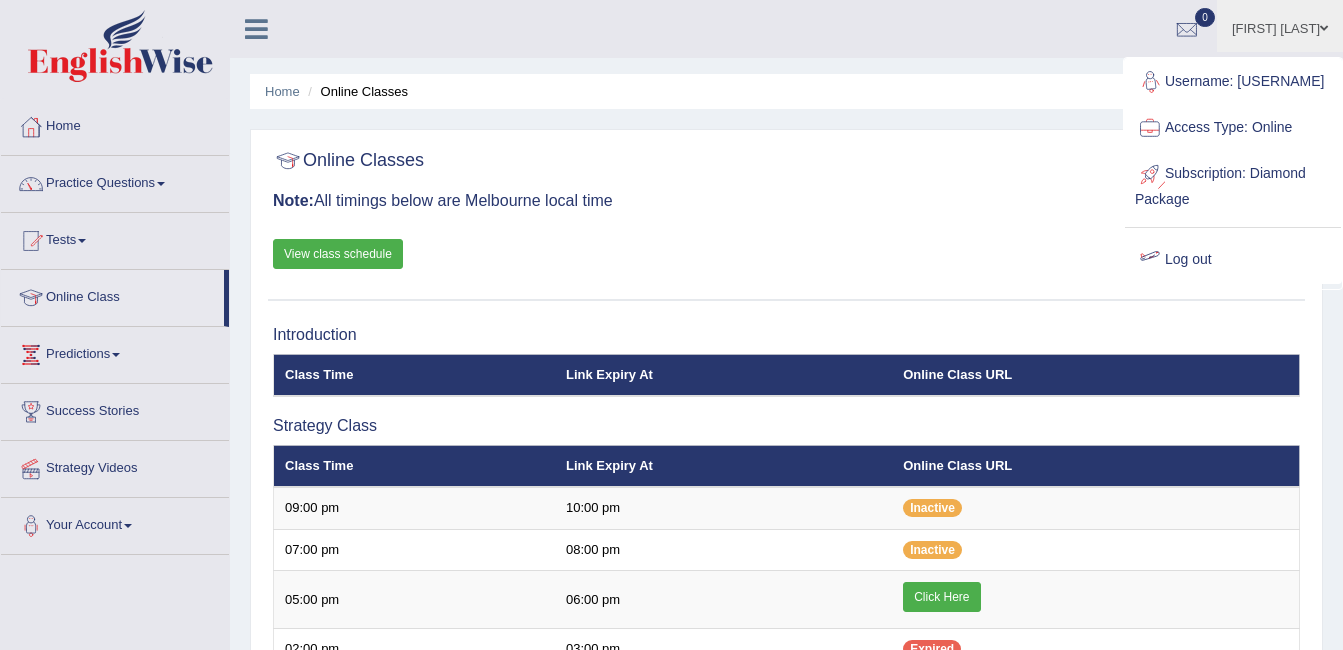click on "Log out" at bounding box center (1233, 260) 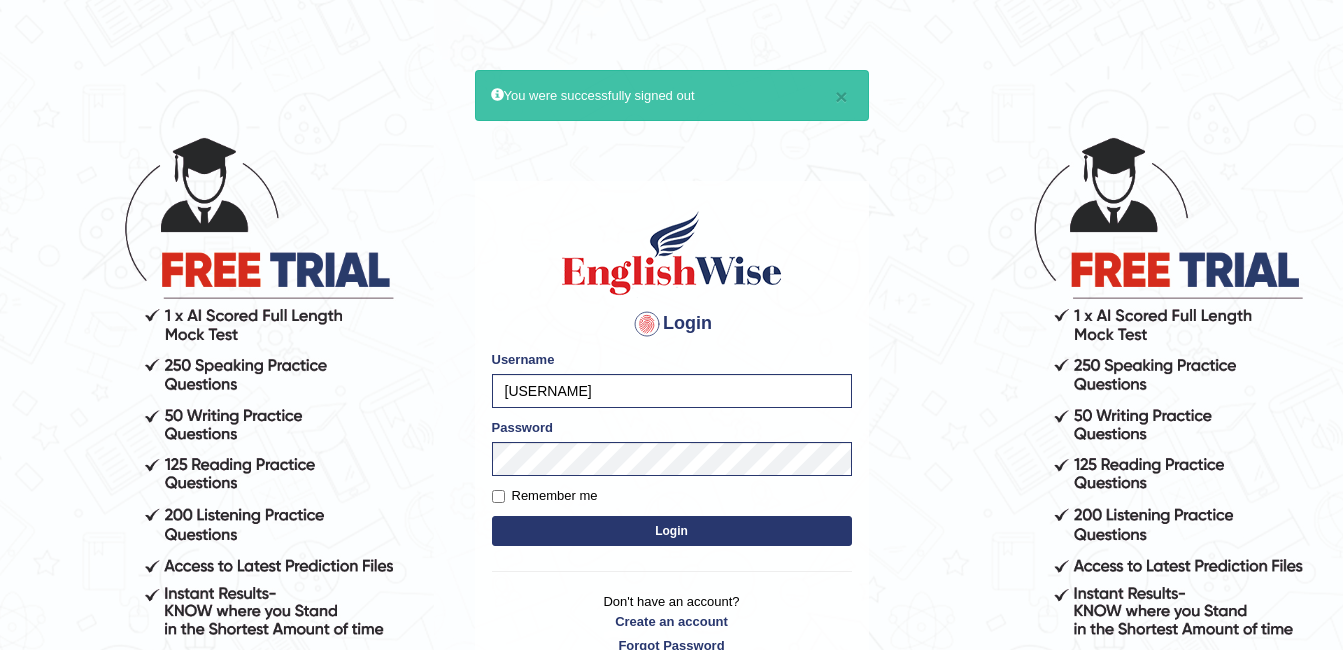scroll, scrollTop: 0, scrollLeft: 0, axis: both 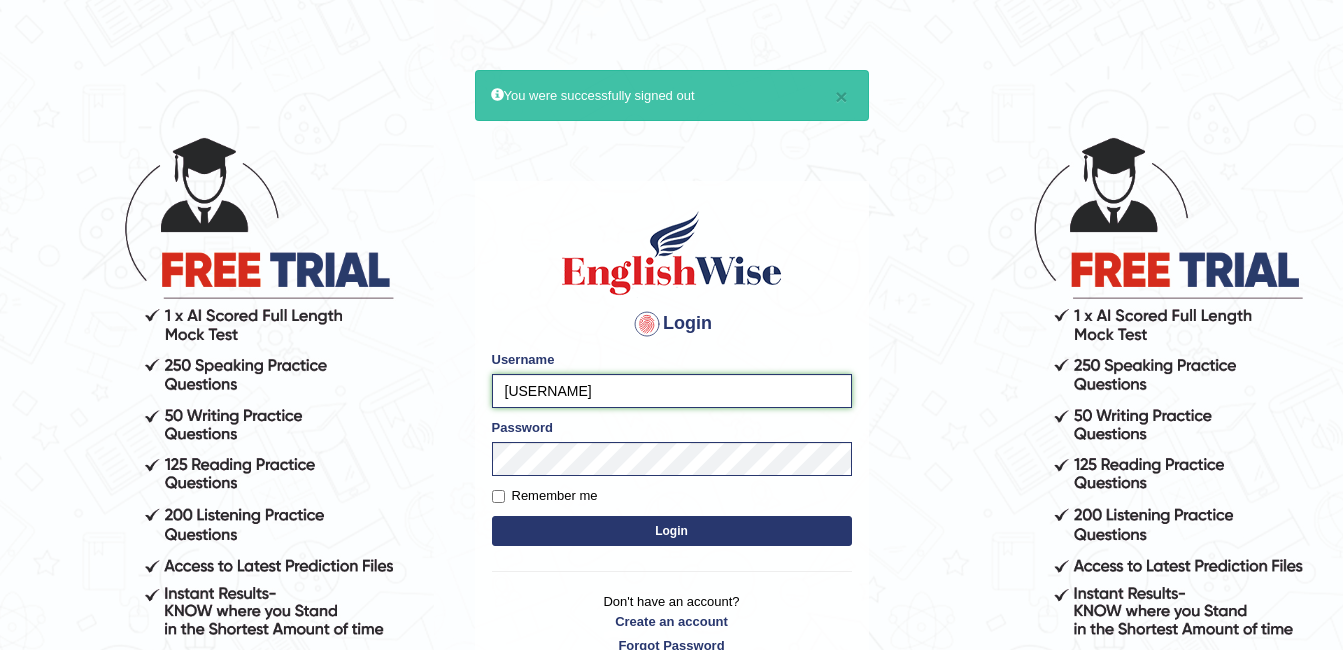 click on "ambikasharma" at bounding box center (672, 391) 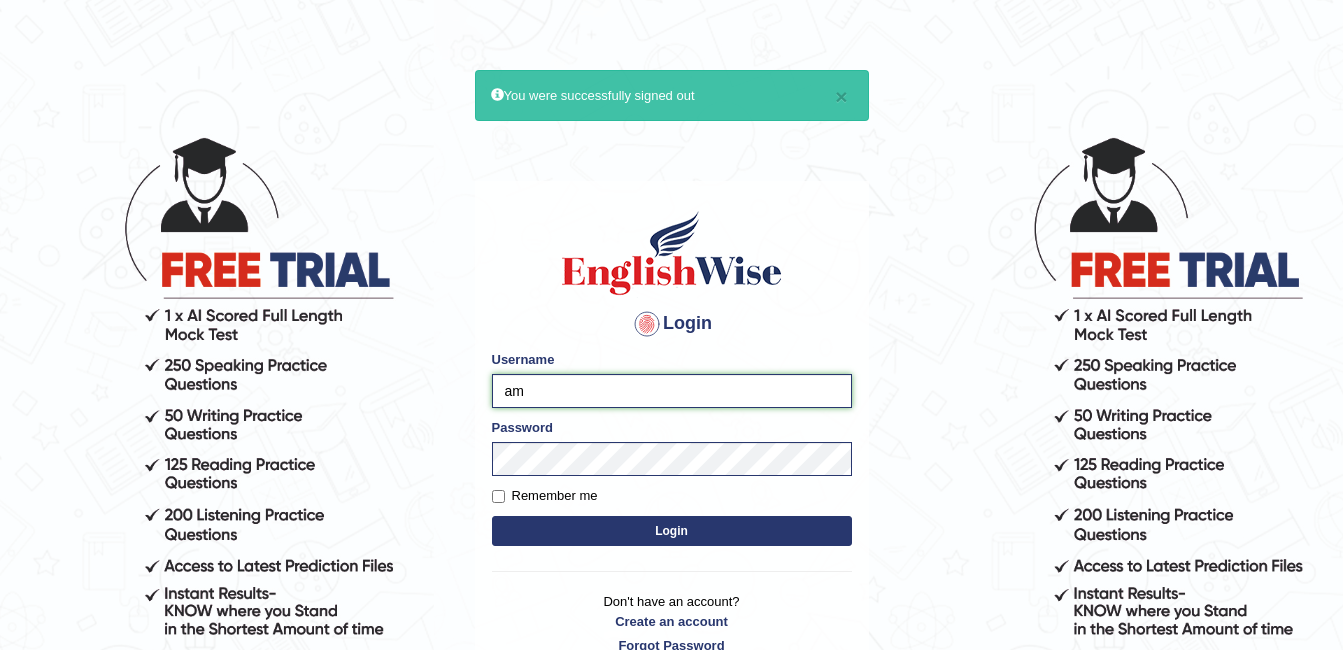 type on "a" 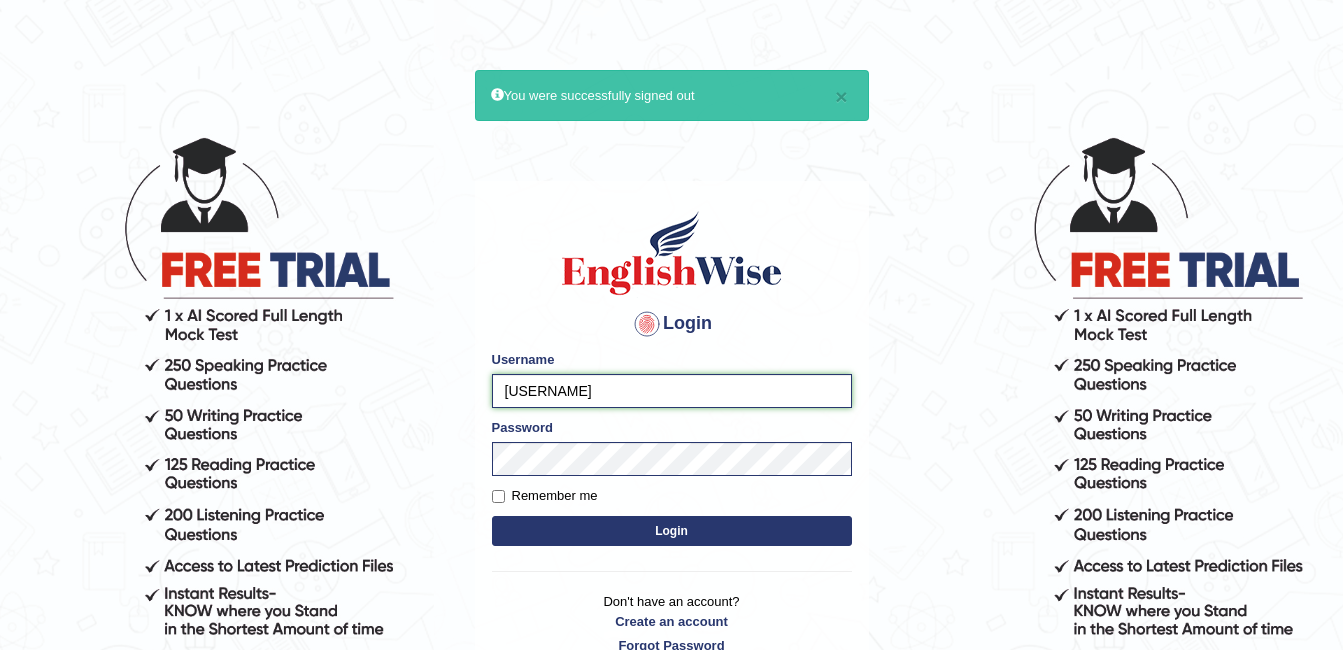 type on "Kiran1228" 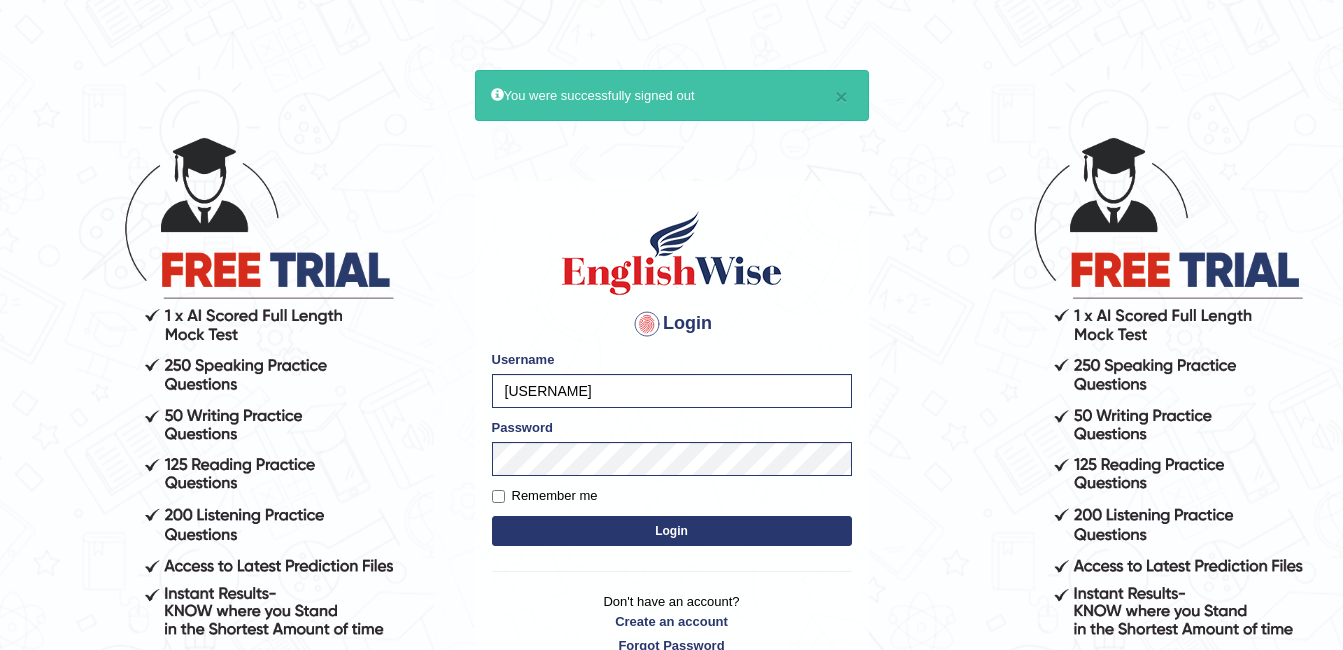 click on "Login" at bounding box center [672, 531] 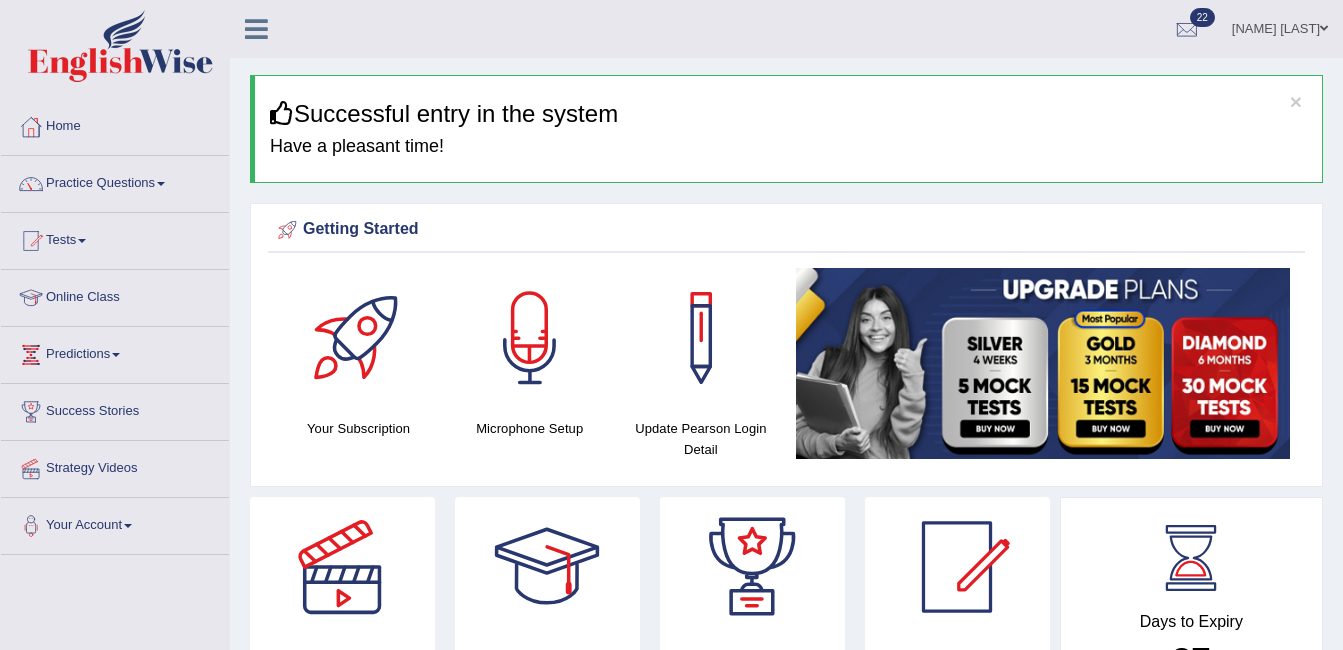 scroll, scrollTop: 0, scrollLeft: 0, axis: both 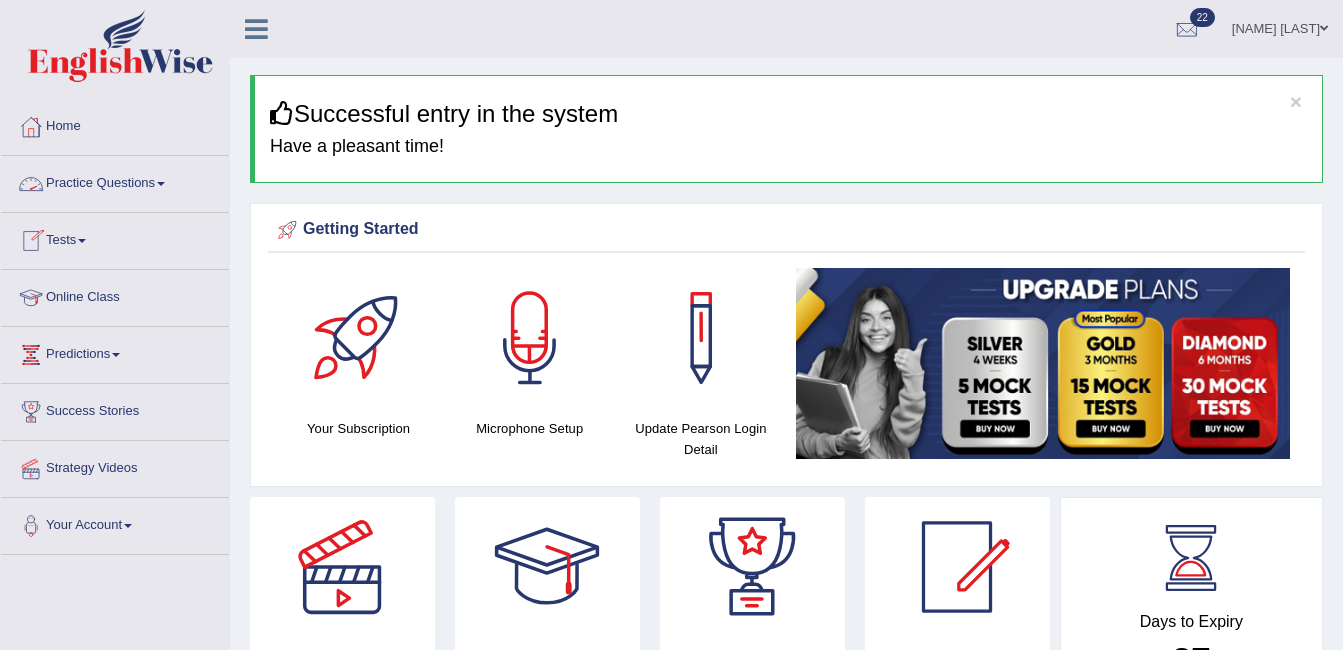 click on "Practice Questions" at bounding box center (115, 181) 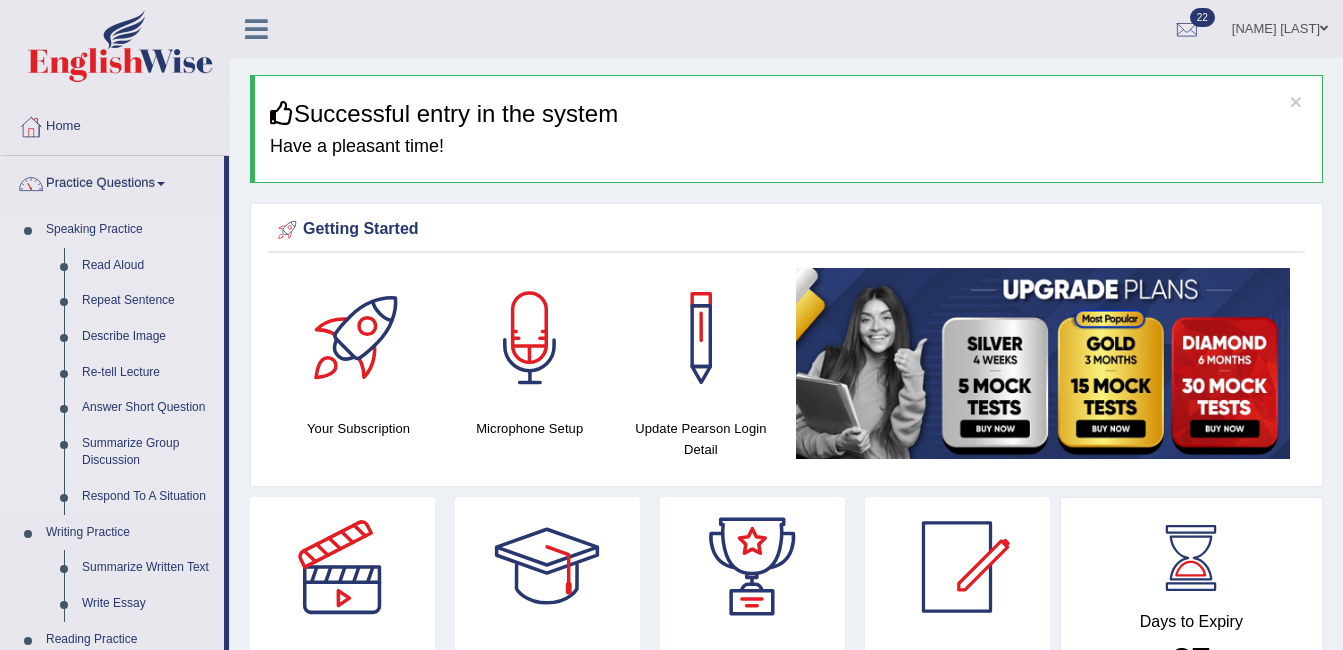 click on "Summarize Group Discussion" at bounding box center [148, 452] 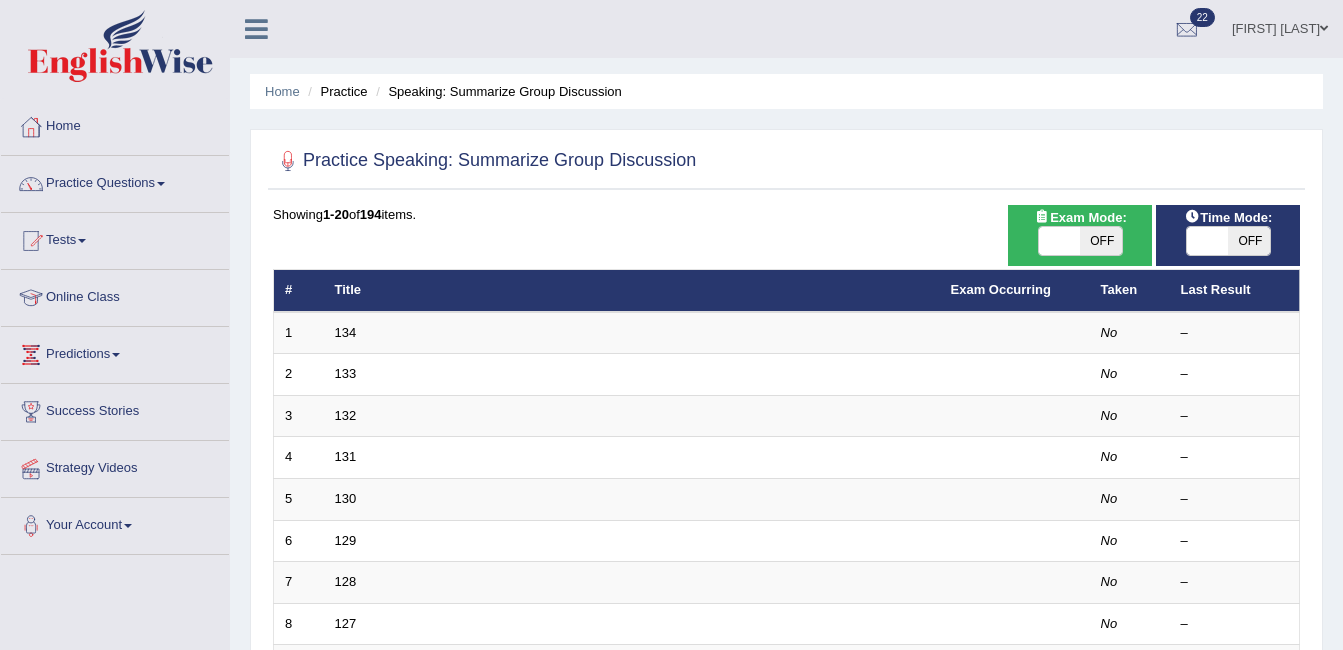 scroll, scrollTop: 0, scrollLeft: 0, axis: both 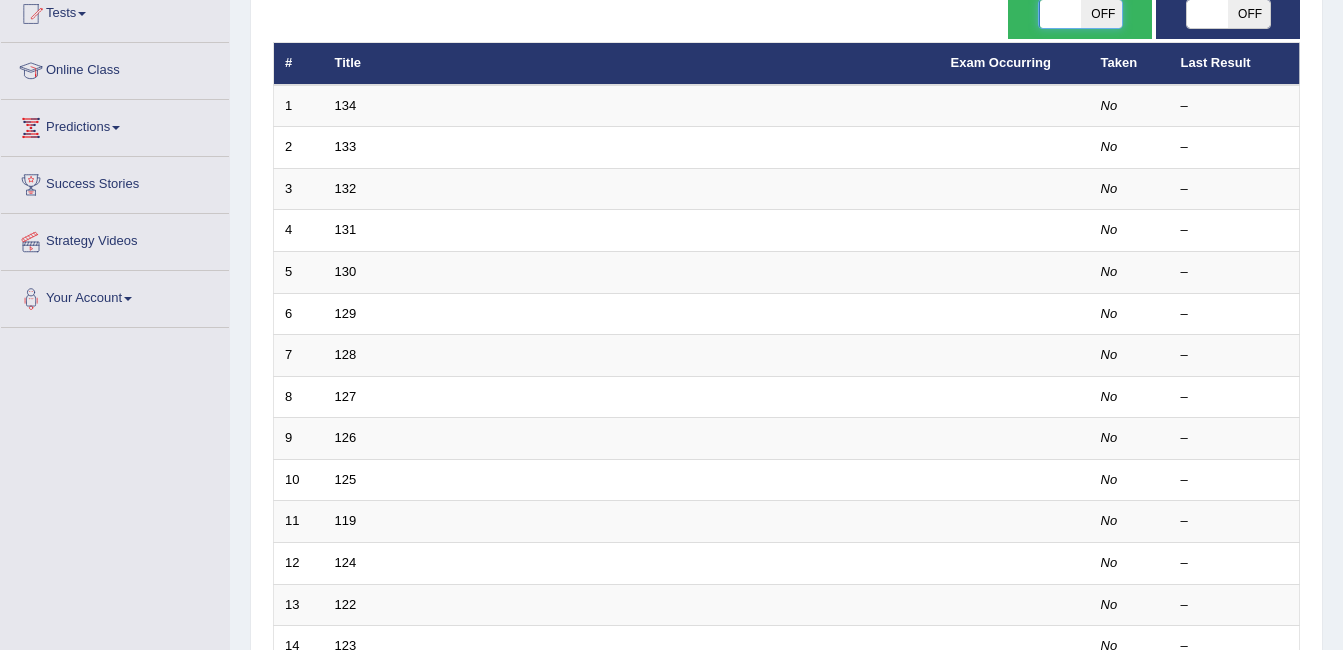 click at bounding box center [1060, 14] 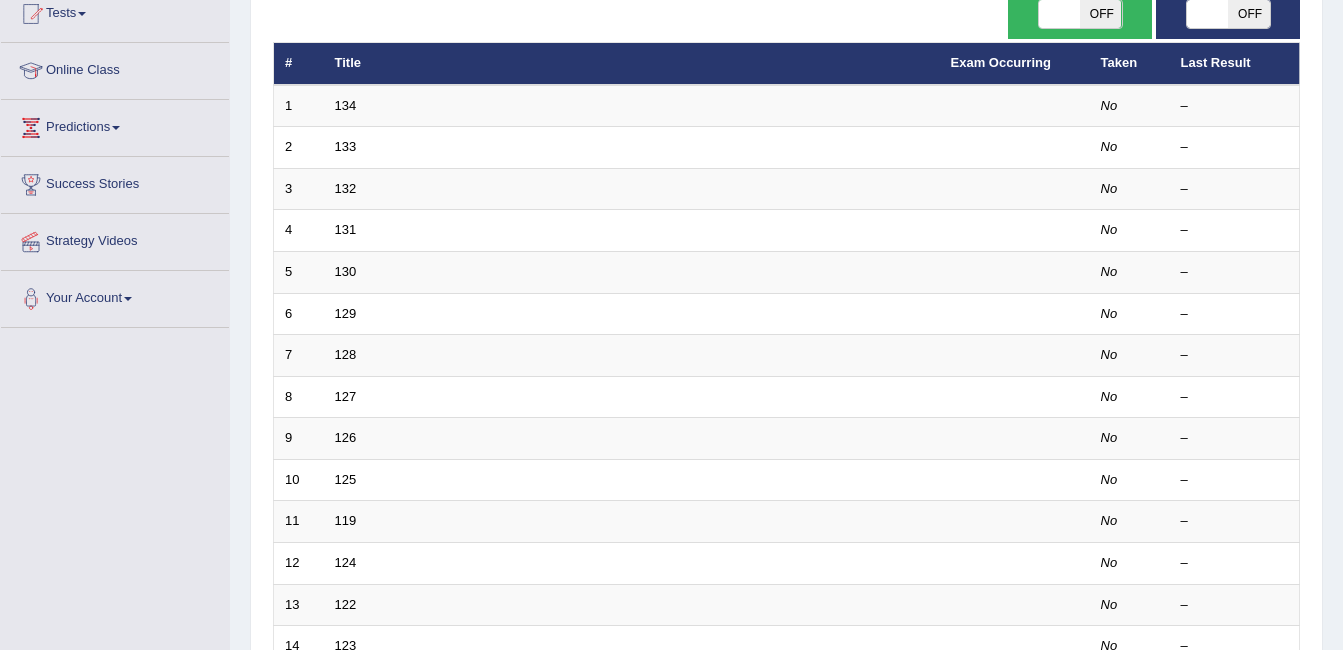 click on "OFF" at bounding box center (1101, 14) 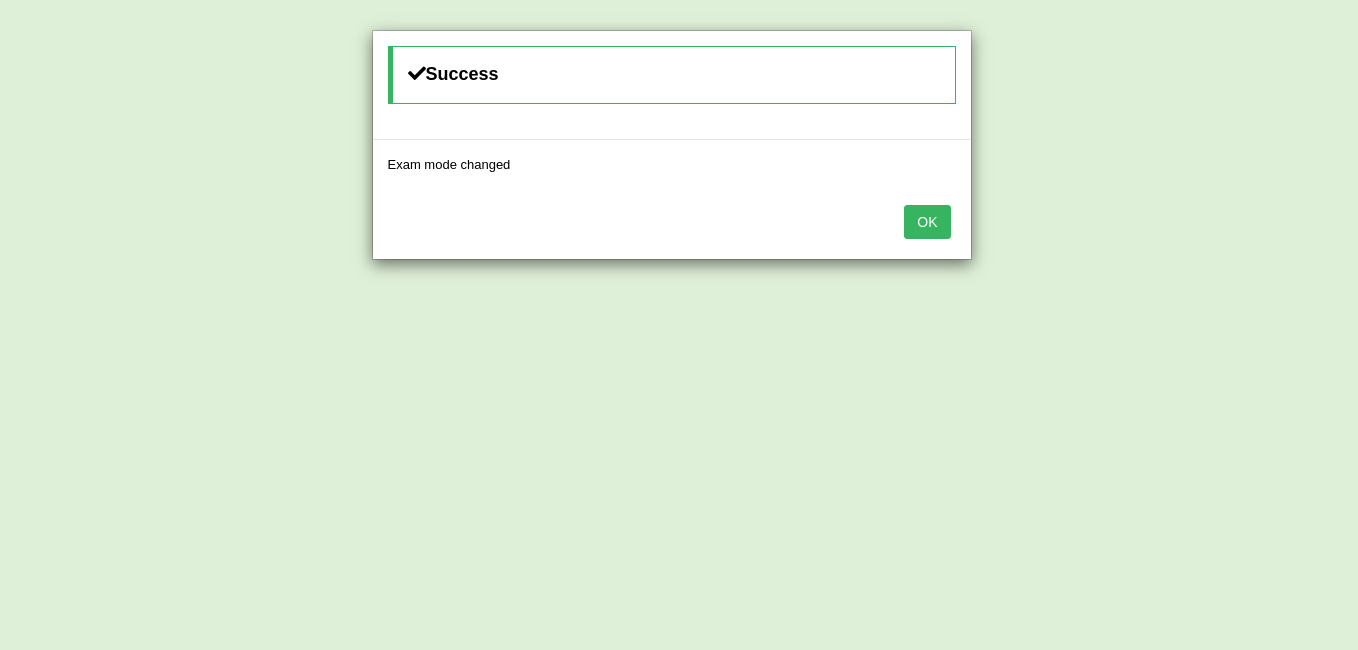 click on "OK" at bounding box center [927, 222] 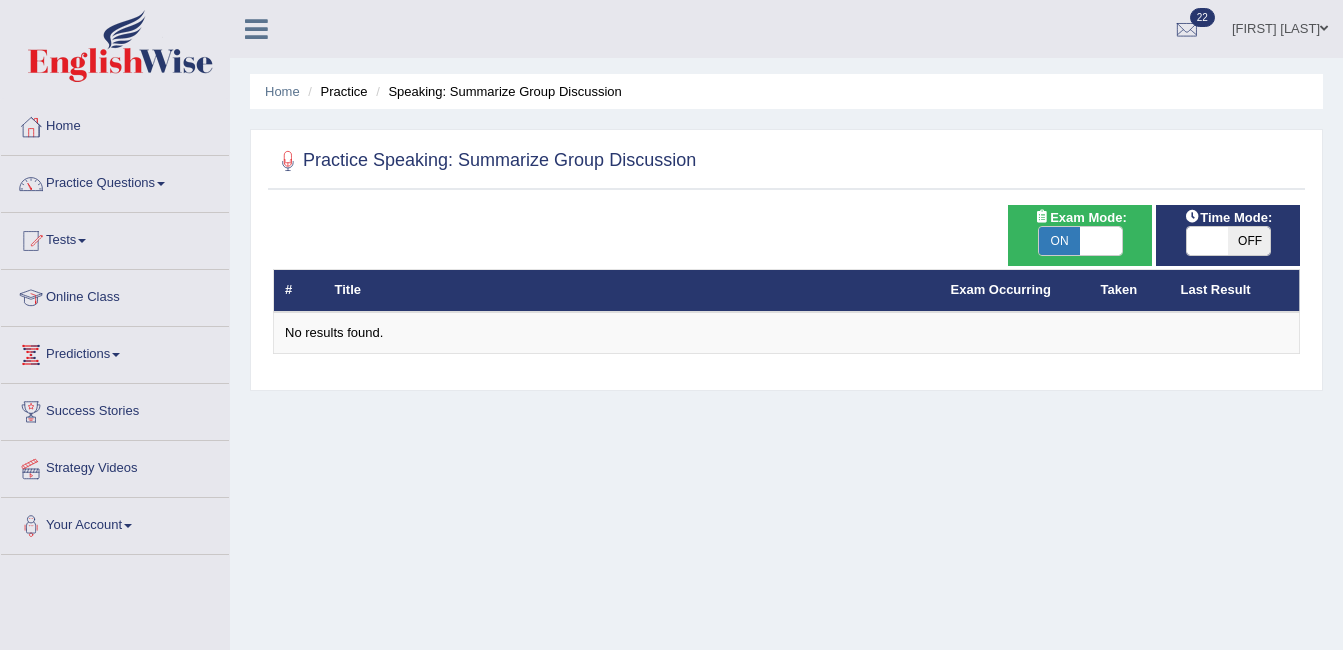 scroll, scrollTop: 227, scrollLeft: 0, axis: vertical 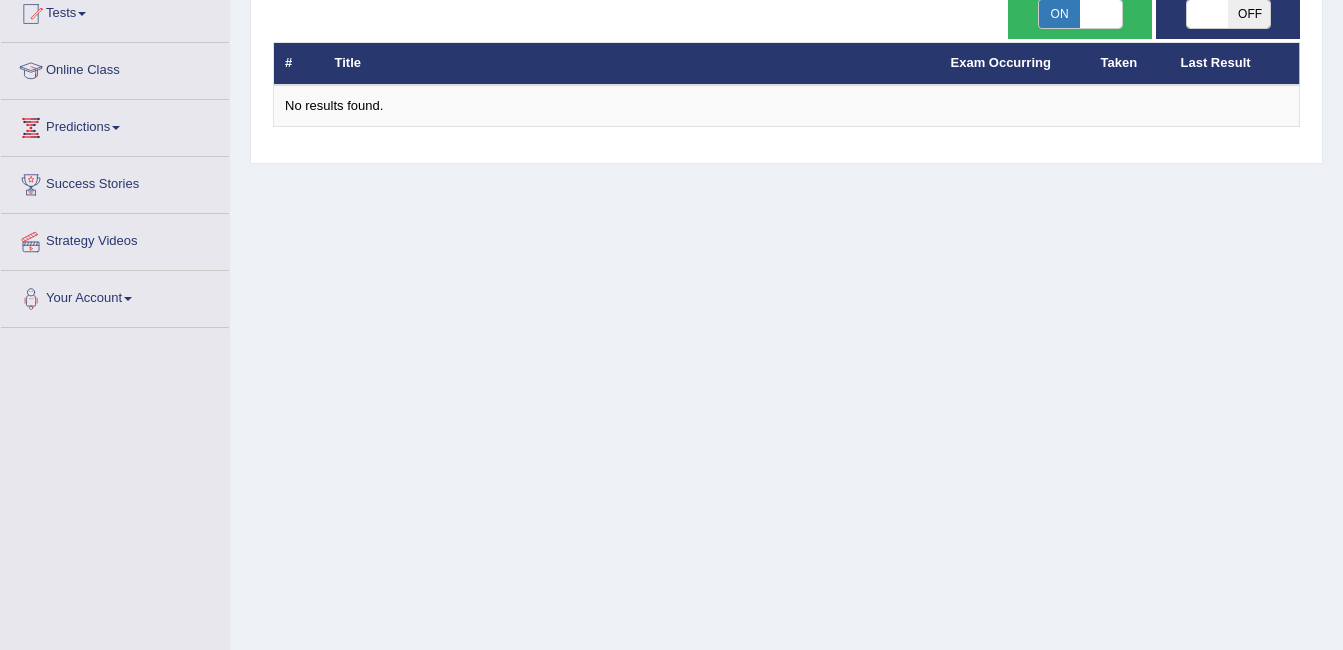 click at bounding box center [1101, 14] 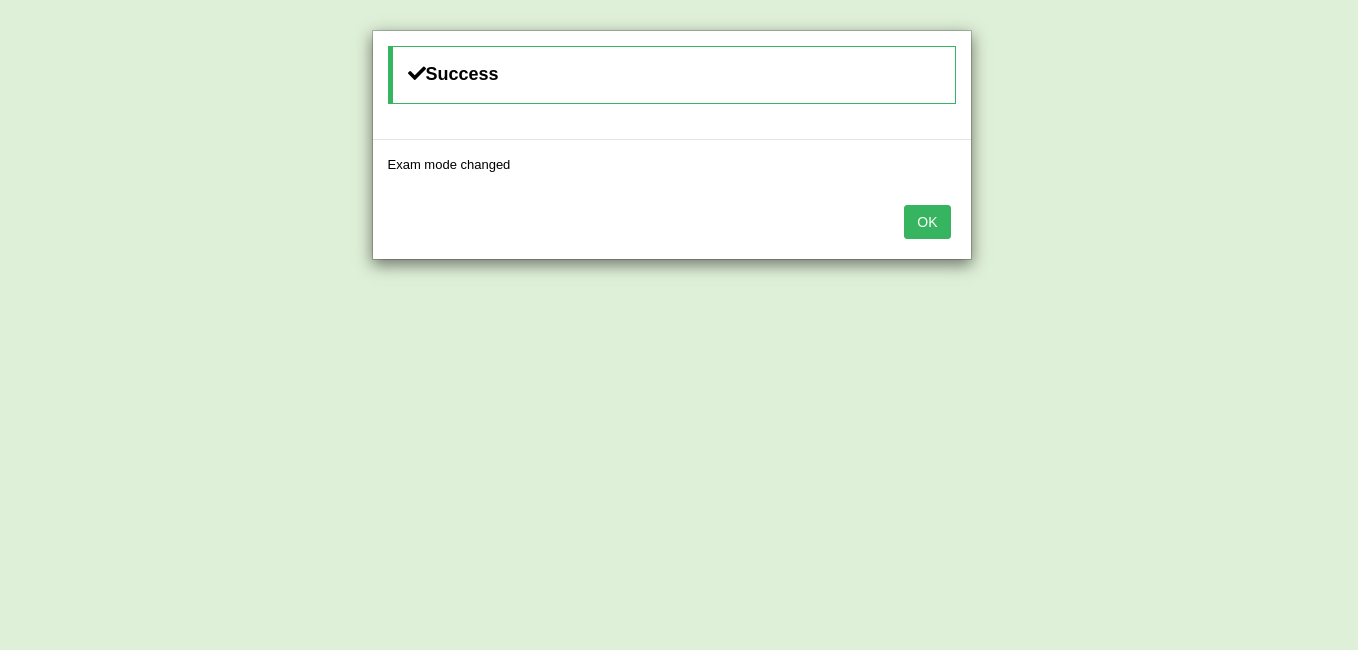 click on "OK" at bounding box center (927, 222) 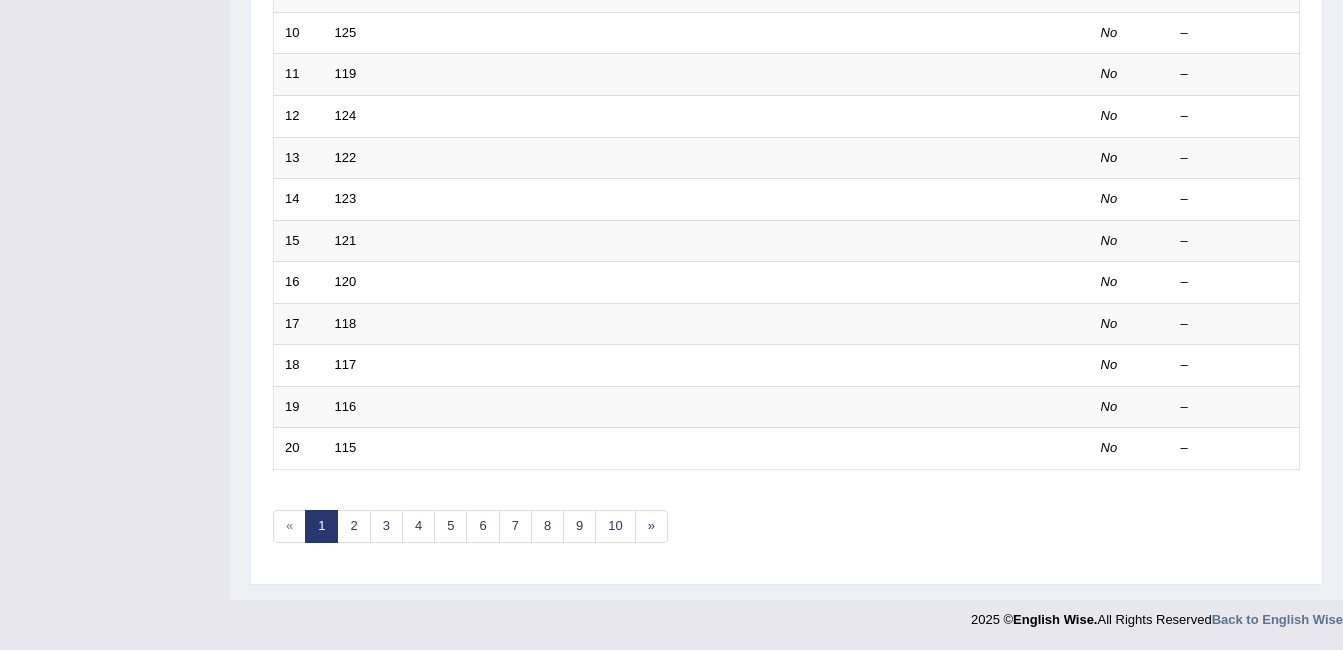 scroll, scrollTop: 674, scrollLeft: 0, axis: vertical 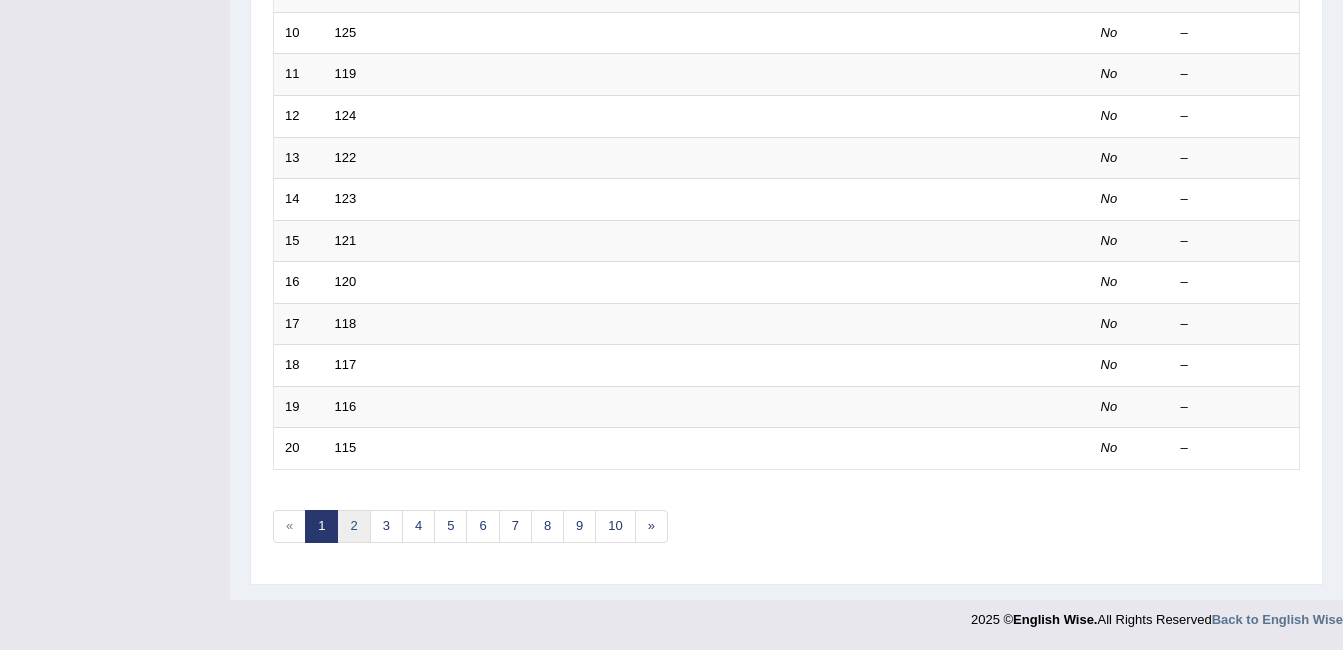 click on "2" at bounding box center (353, 526) 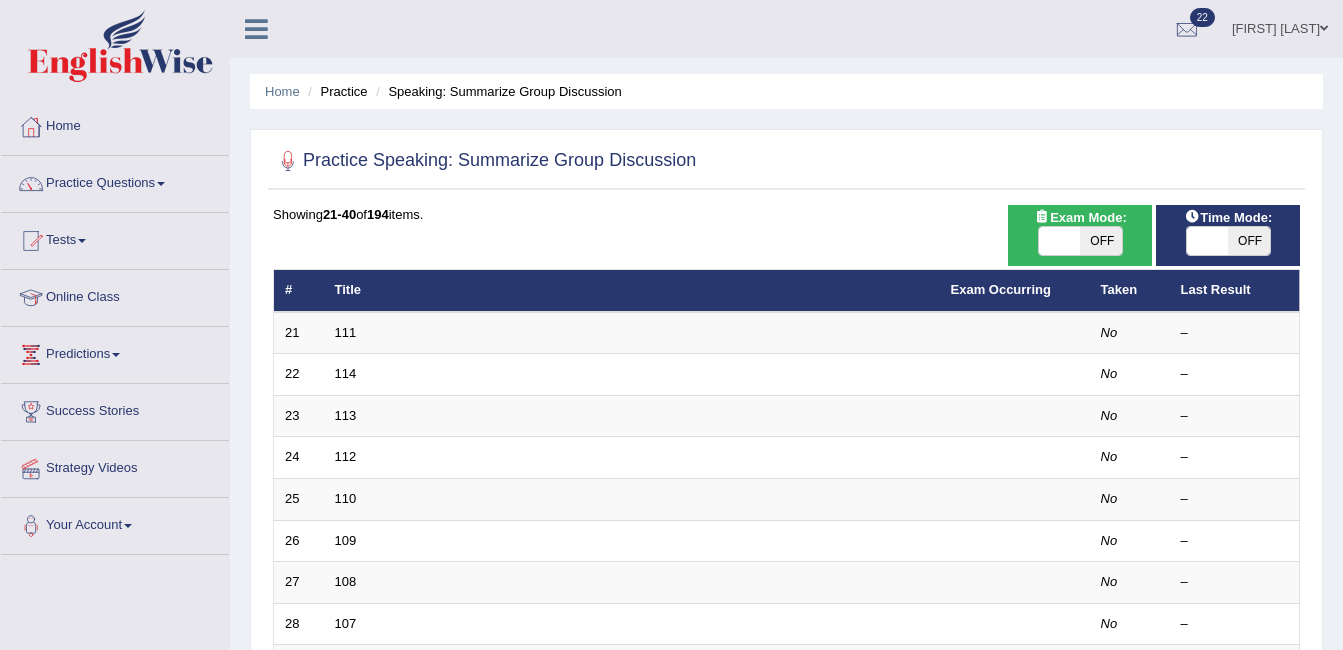 scroll, scrollTop: 0, scrollLeft: 0, axis: both 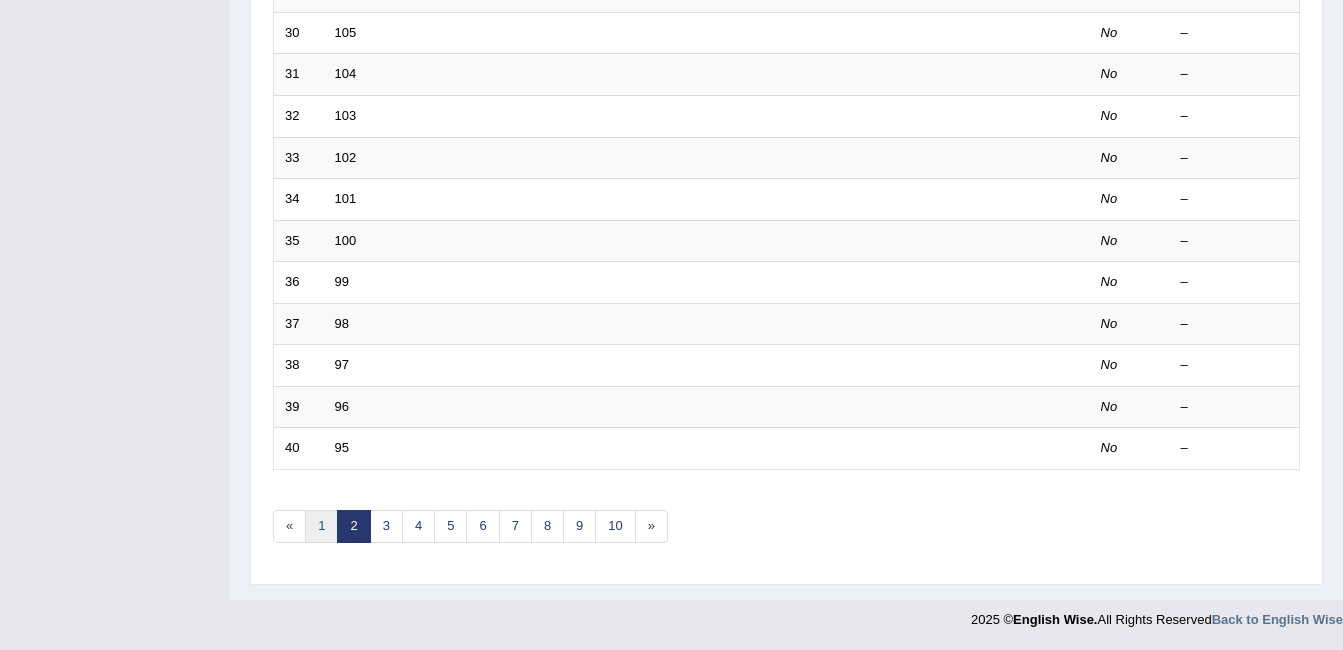 click on "1" at bounding box center [321, 526] 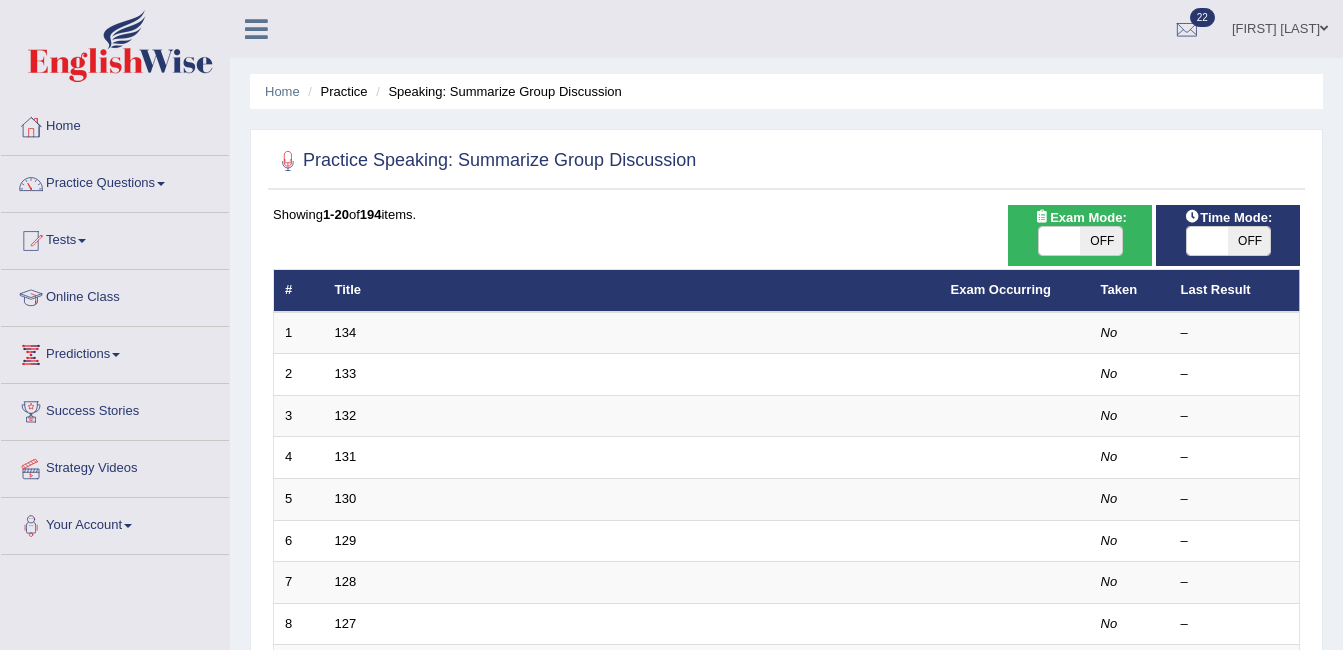 scroll, scrollTop: 0, scrollLeft: 0, axis: both 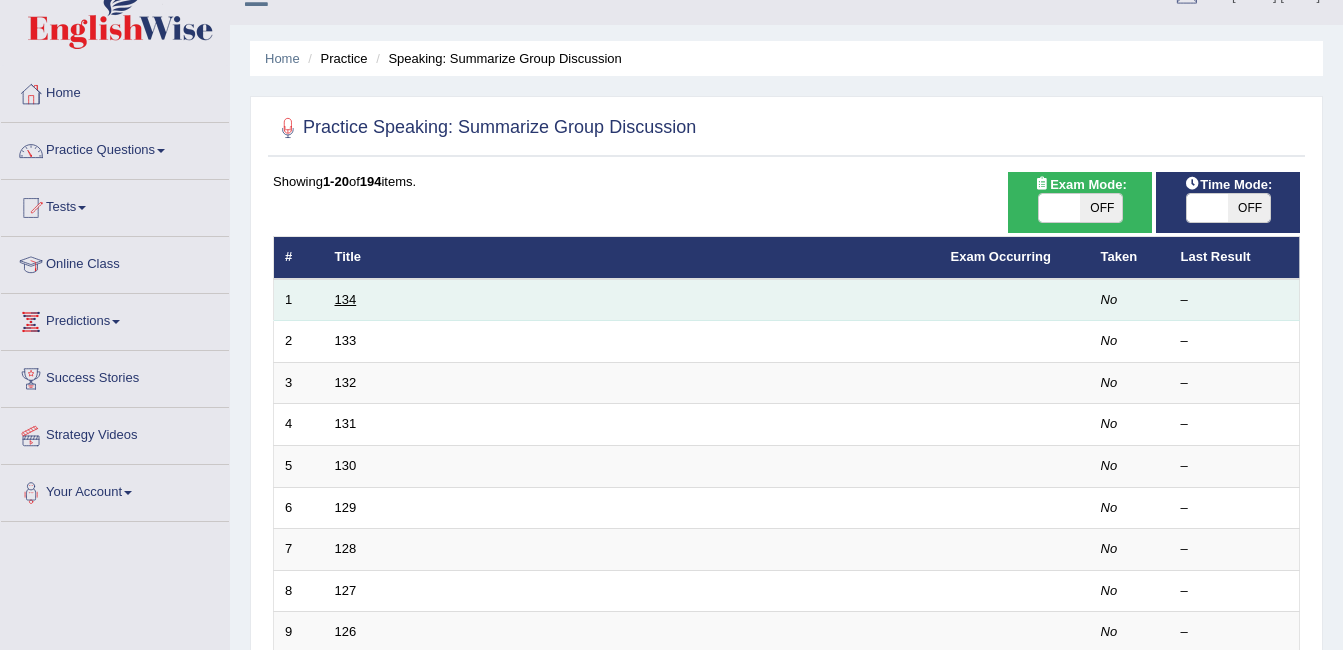 click on "134" at bounding box center (346, 299) 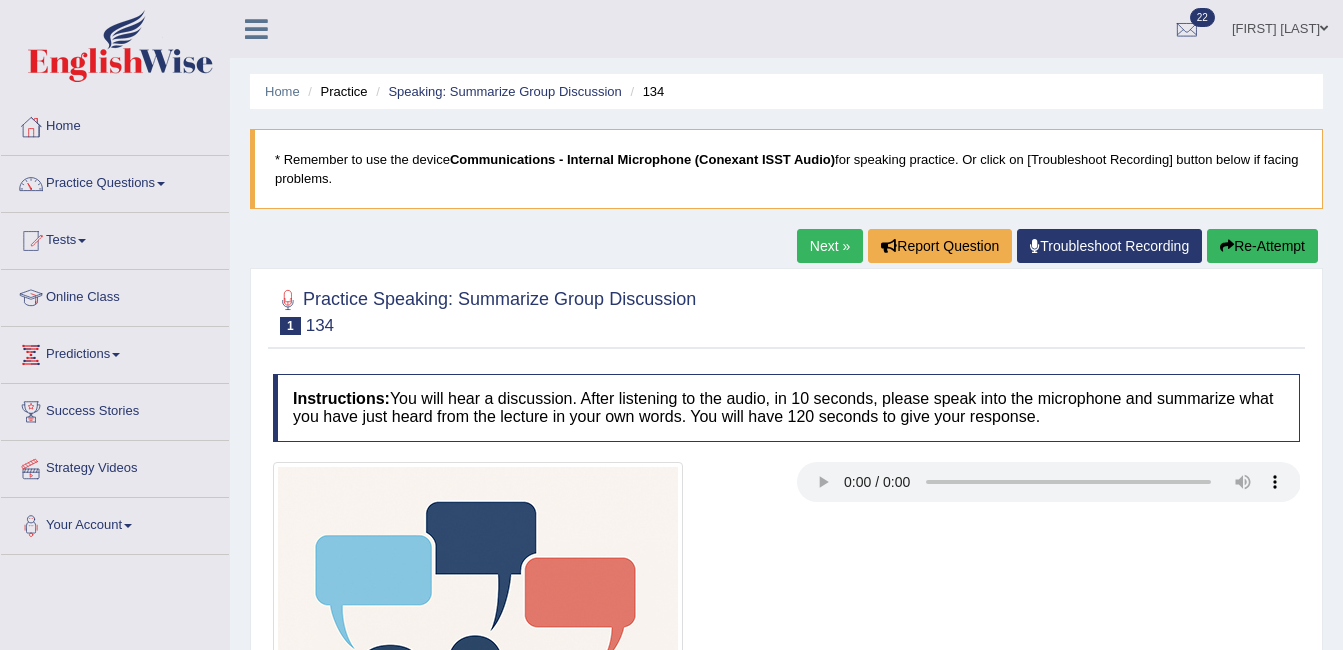 scroll, scrollTop: 0, scrollLeft: 0, axis: both 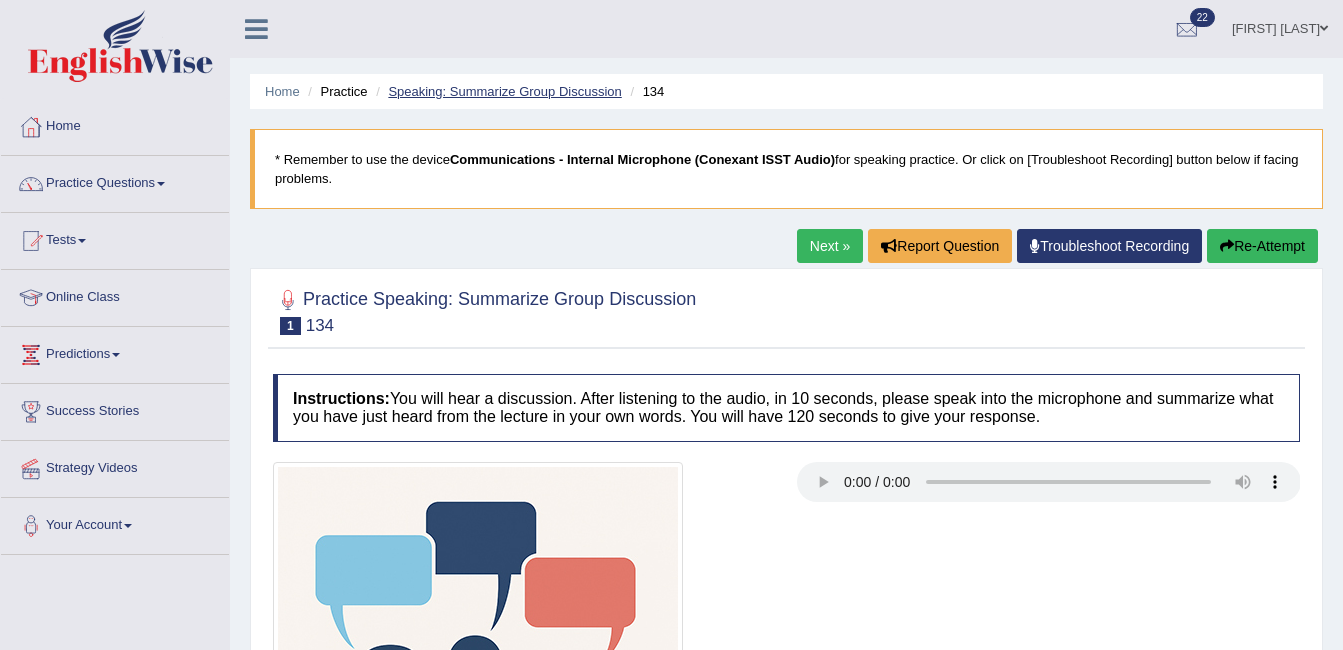 click on "Speaking: Summarize Group Discussion" at bounding box center [504, 91] 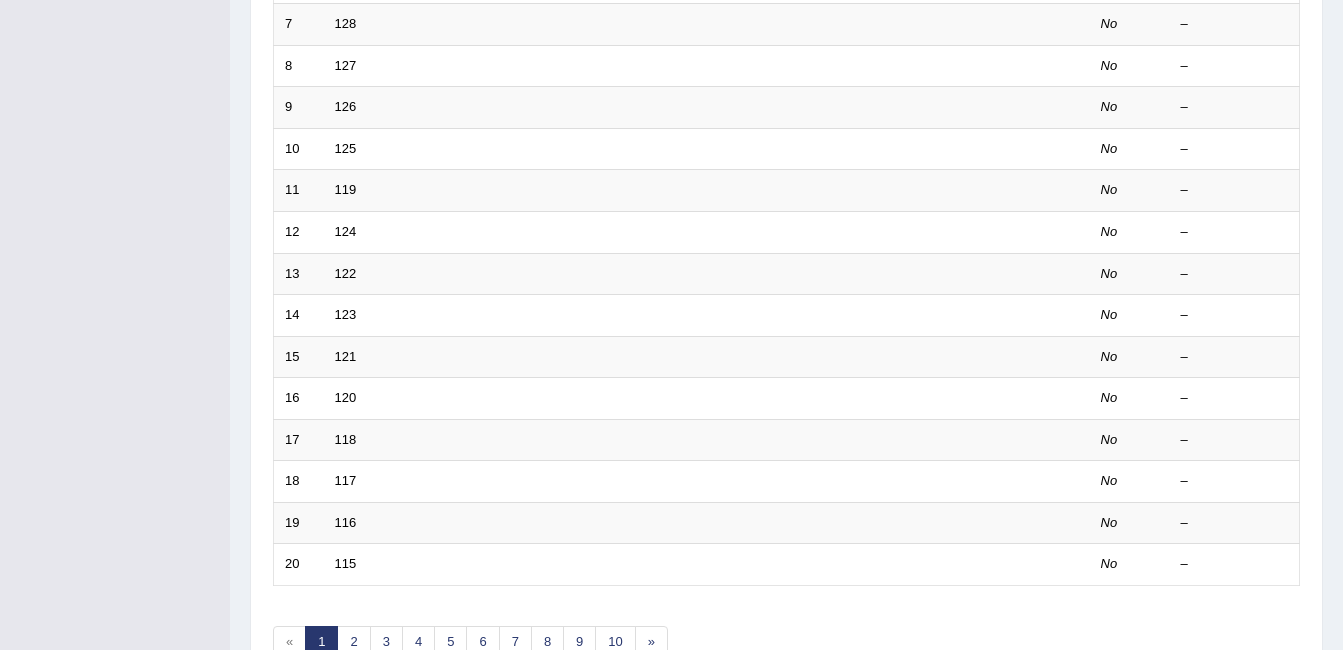scroll, scrollTop: 674, scrollLeft: 0, axis: vertical 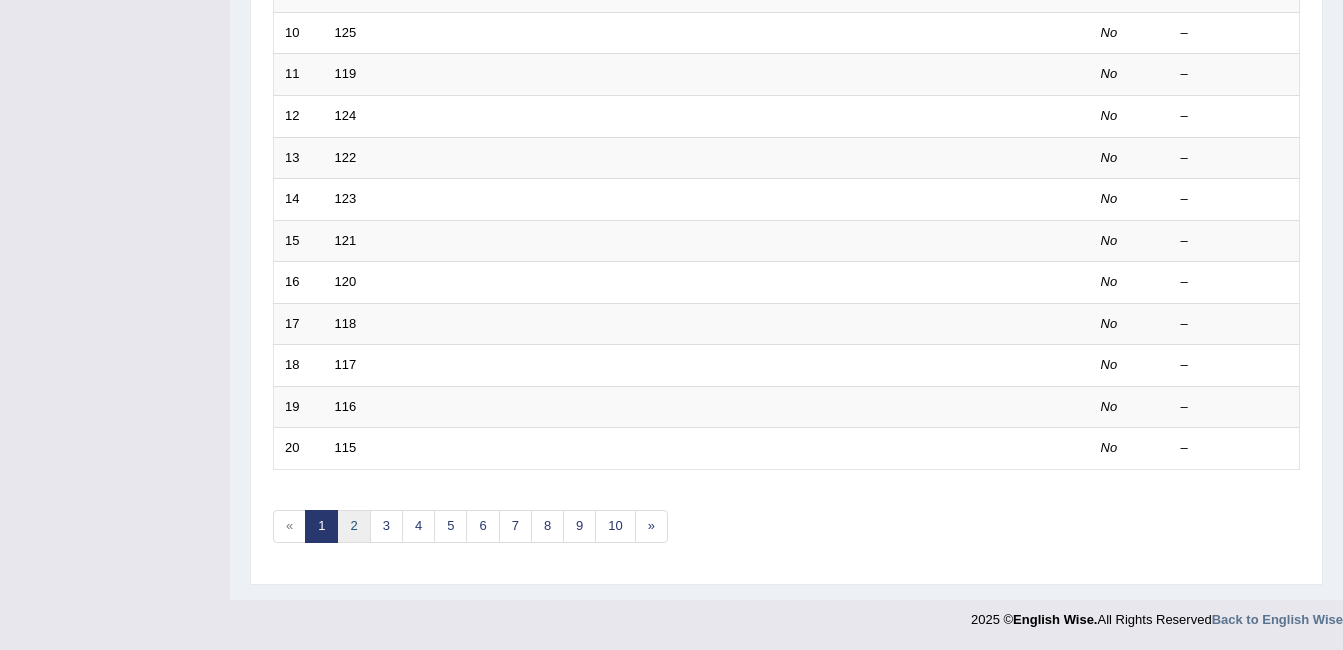 click on "2" at bounding box center (353, 526) 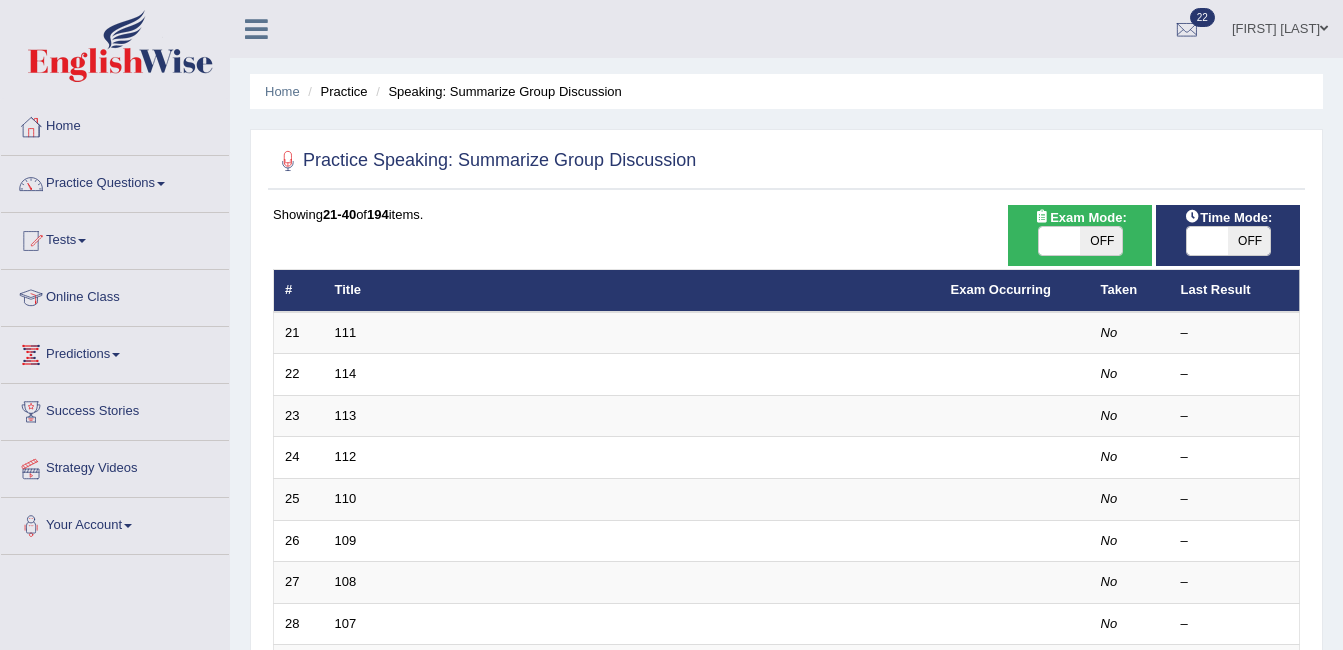 scroll, scrollTop: 0, scrollLeft: 0, axis: both 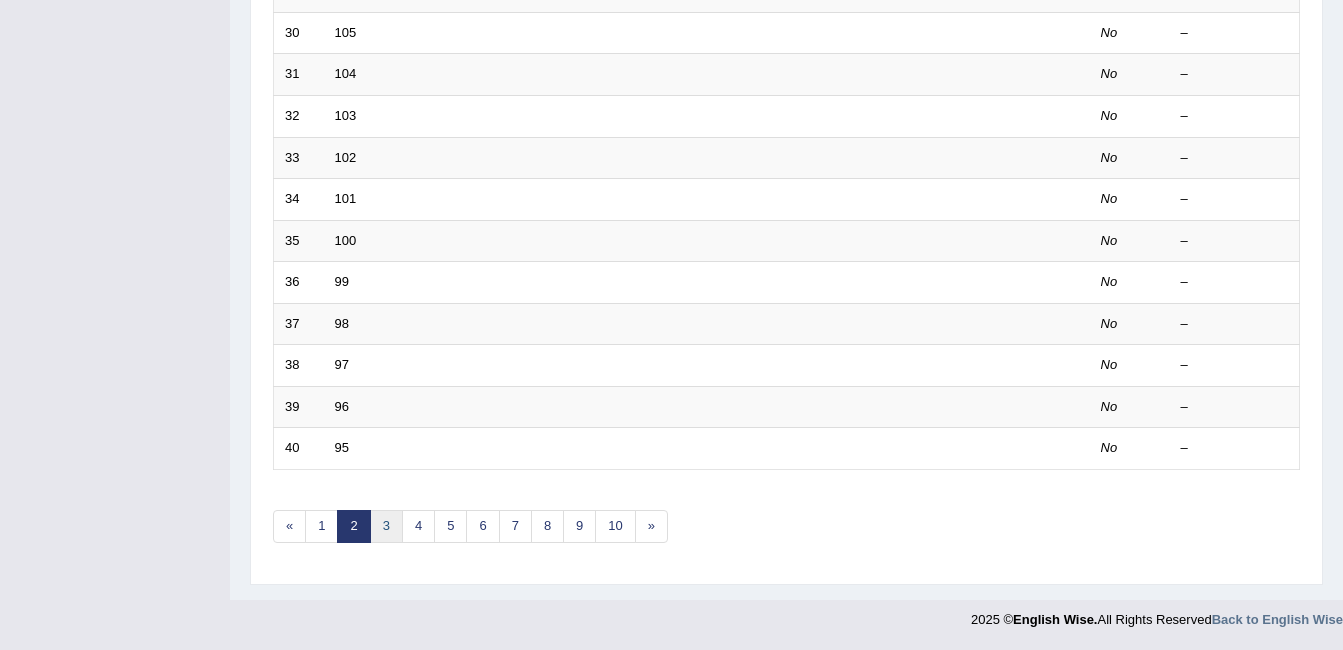 click on "3" at bounding box center [386, 526] 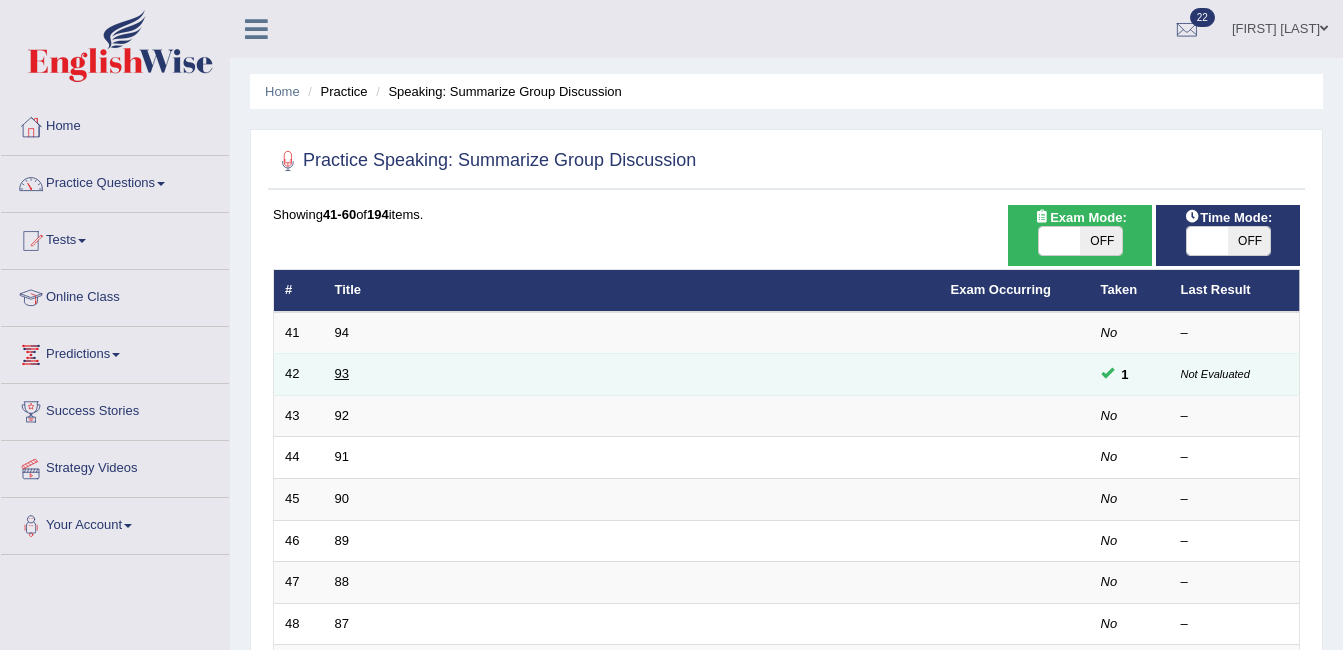 scroll, scrollTop: 0, scrollLeft: 0, axis: both 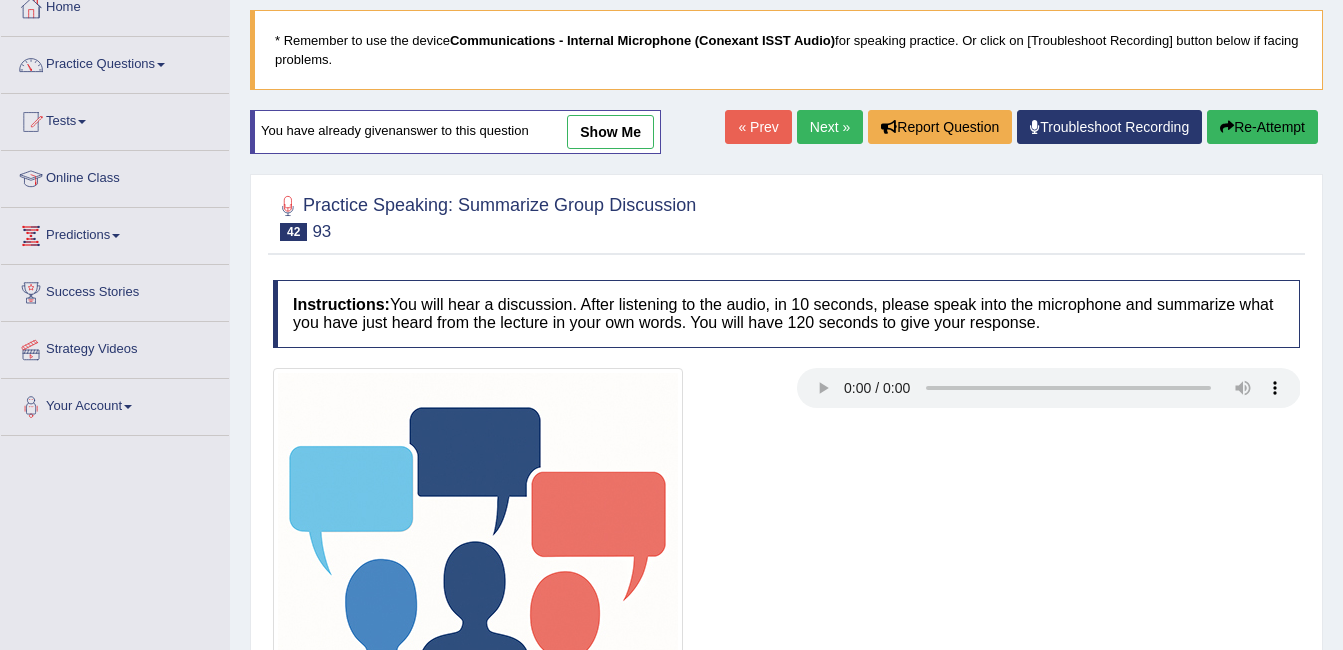 click on "show me" at bounding box center [610, 132] 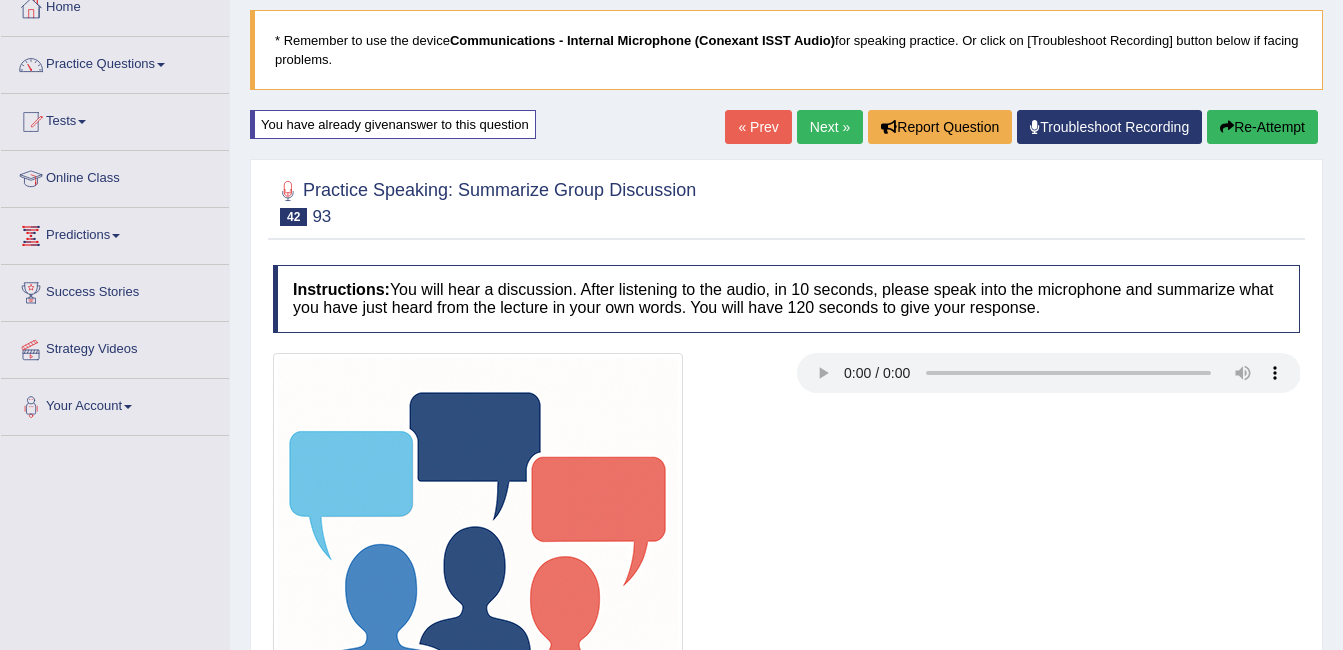 scroll, scrollTop: 175, scrollLeft: 0, axis: vertical 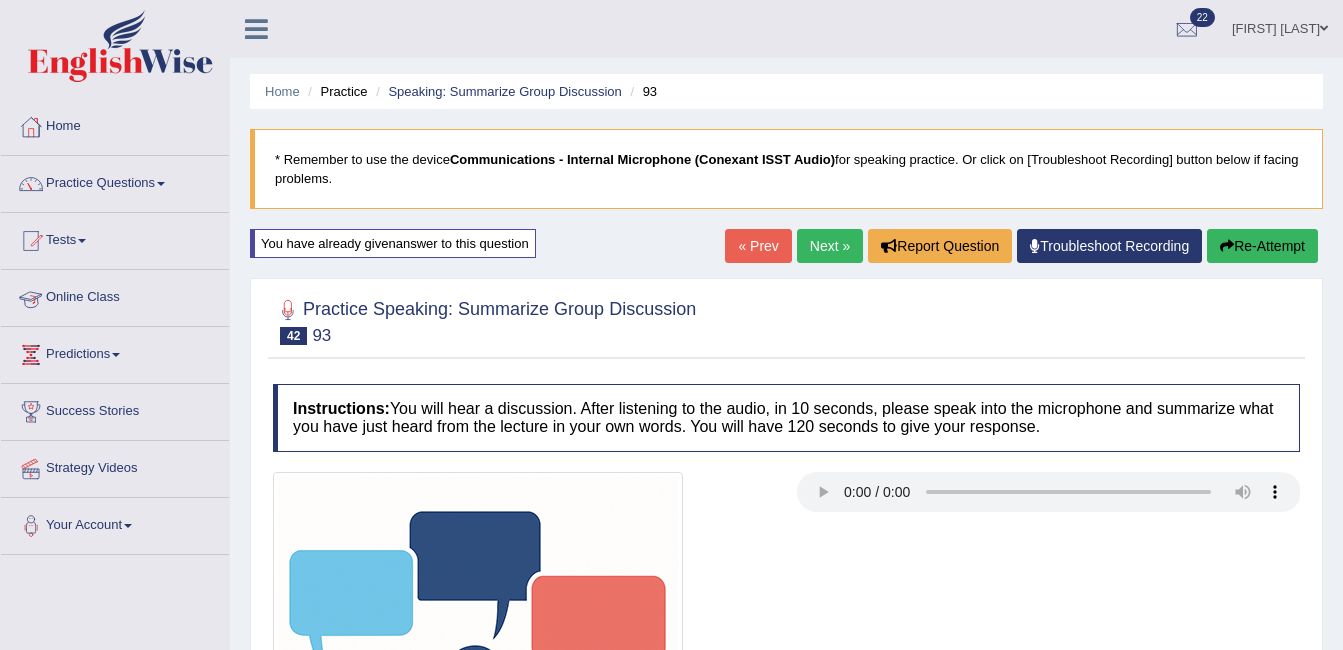 click on "Online Class" at bounding box center [115, 295] 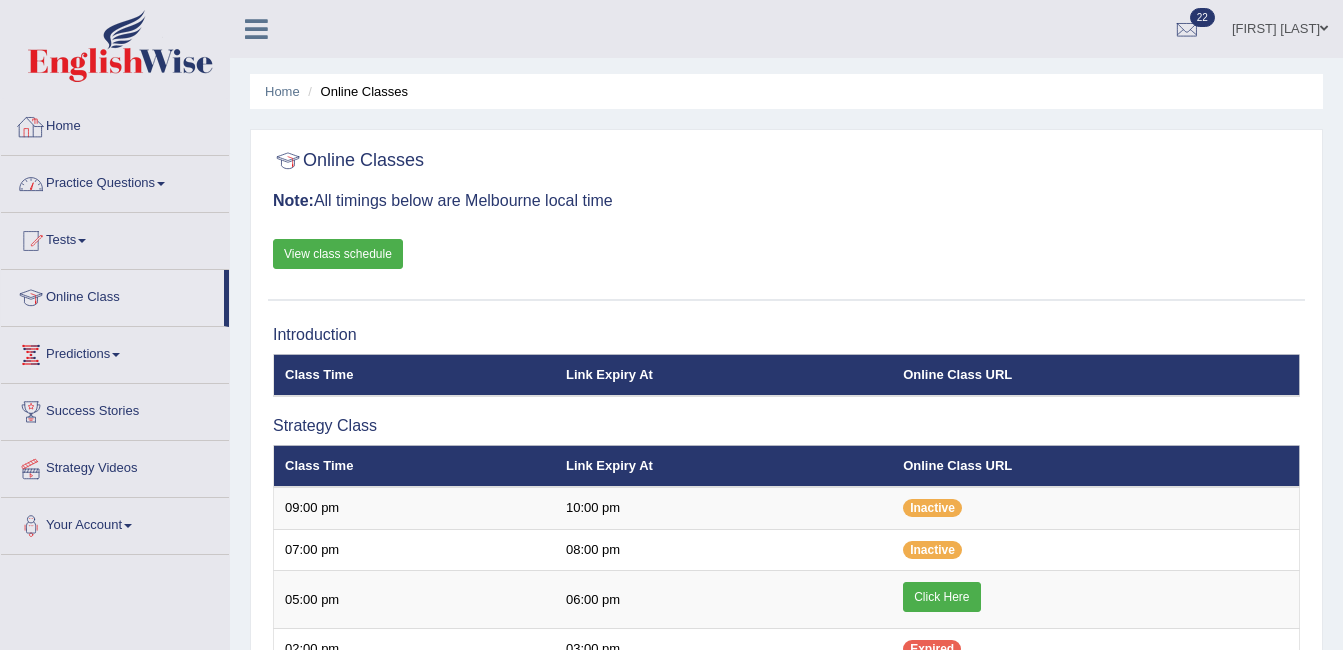 scroll, scrollTop: 0, scrollLeft: 0, axis: both 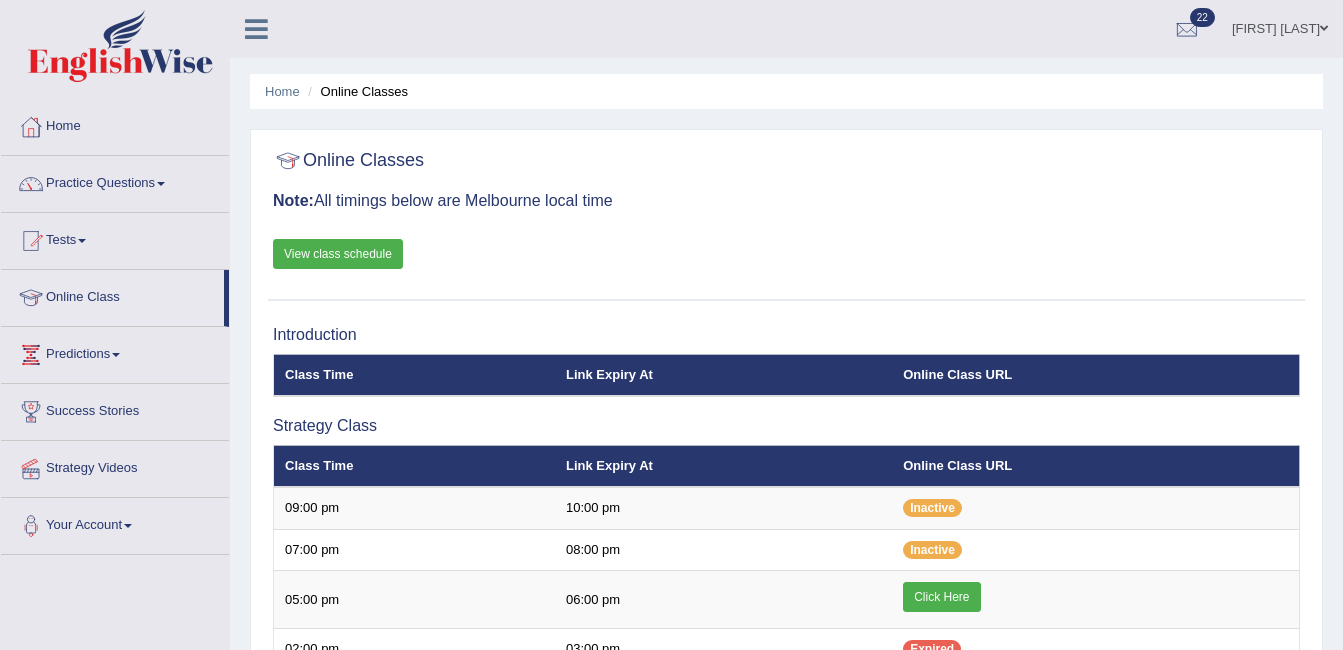 click on "Kiran Kaur" at bounding box center [1280, 26] 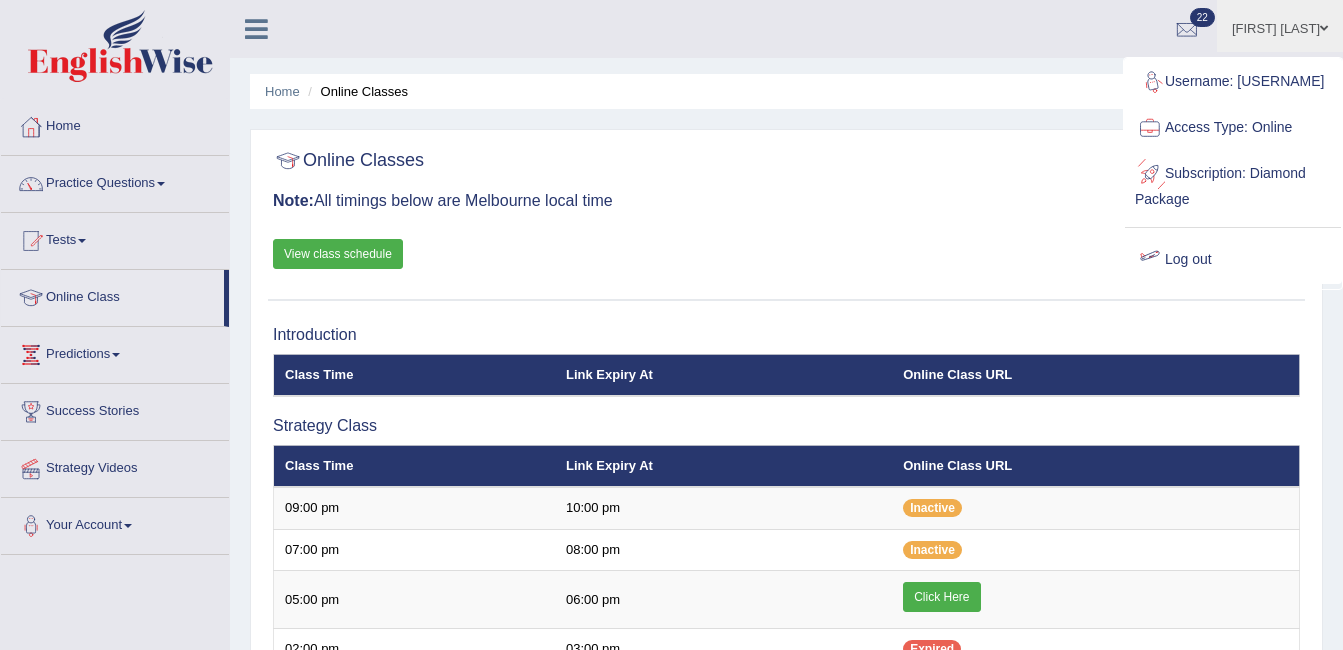 click on "Log out" at bounding box center [1233, 260] 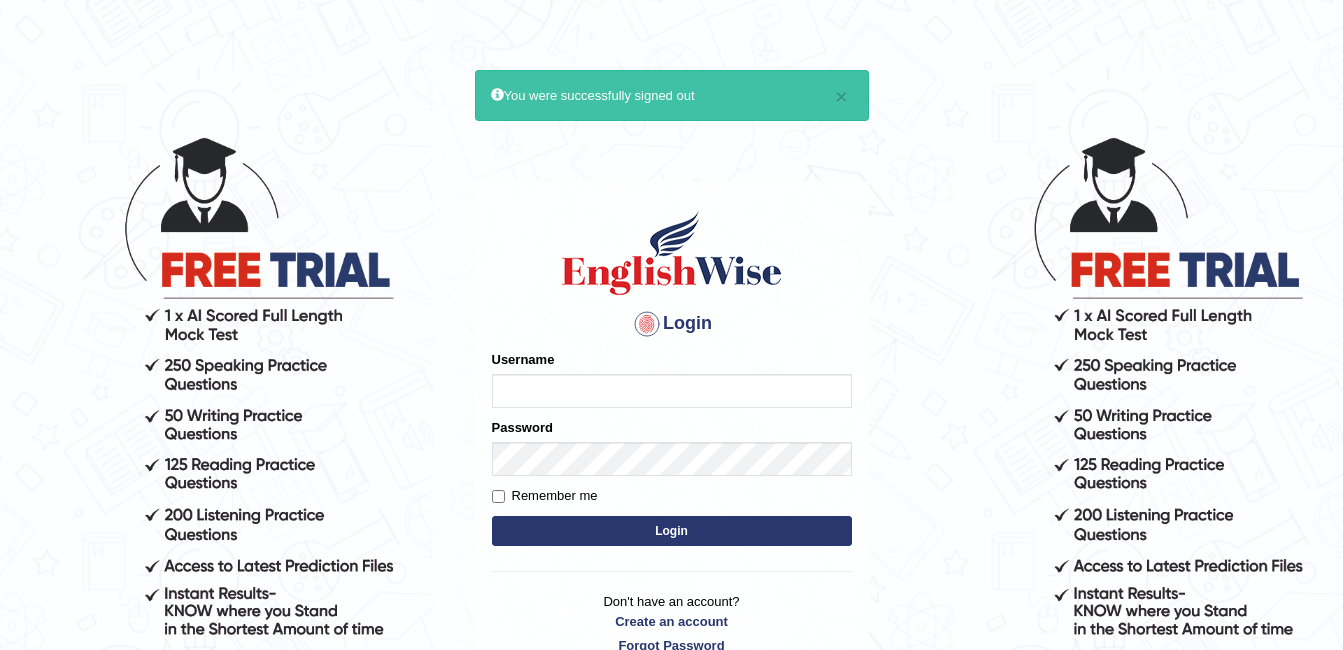 scroll, scrollTop: 0, scrollLeft: 0, axis: both 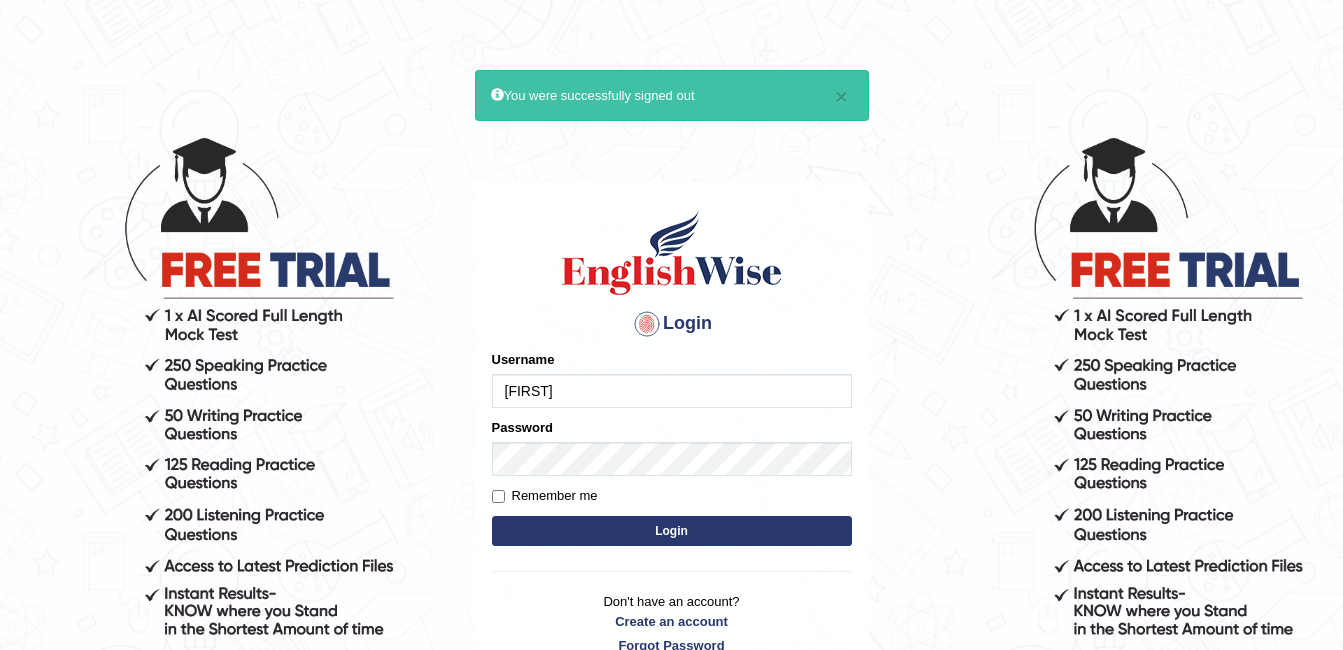 click on "[FIRST]" at bounding box center [672, 391] 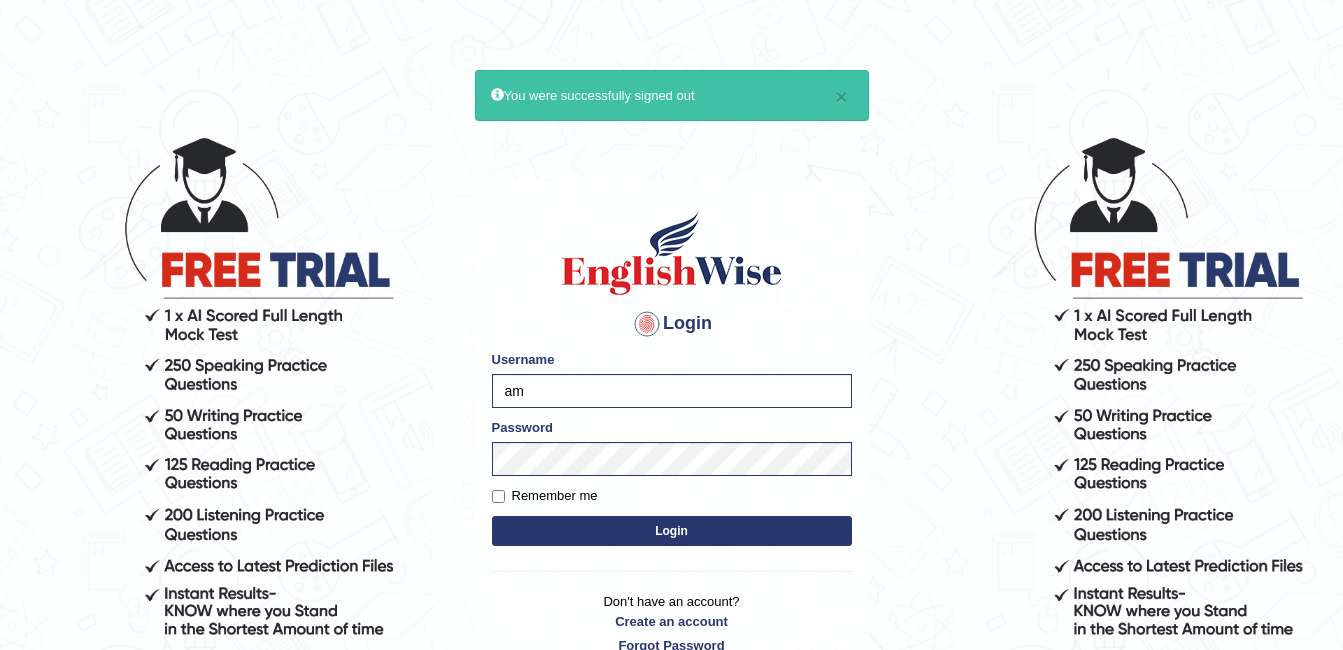 type on "a" 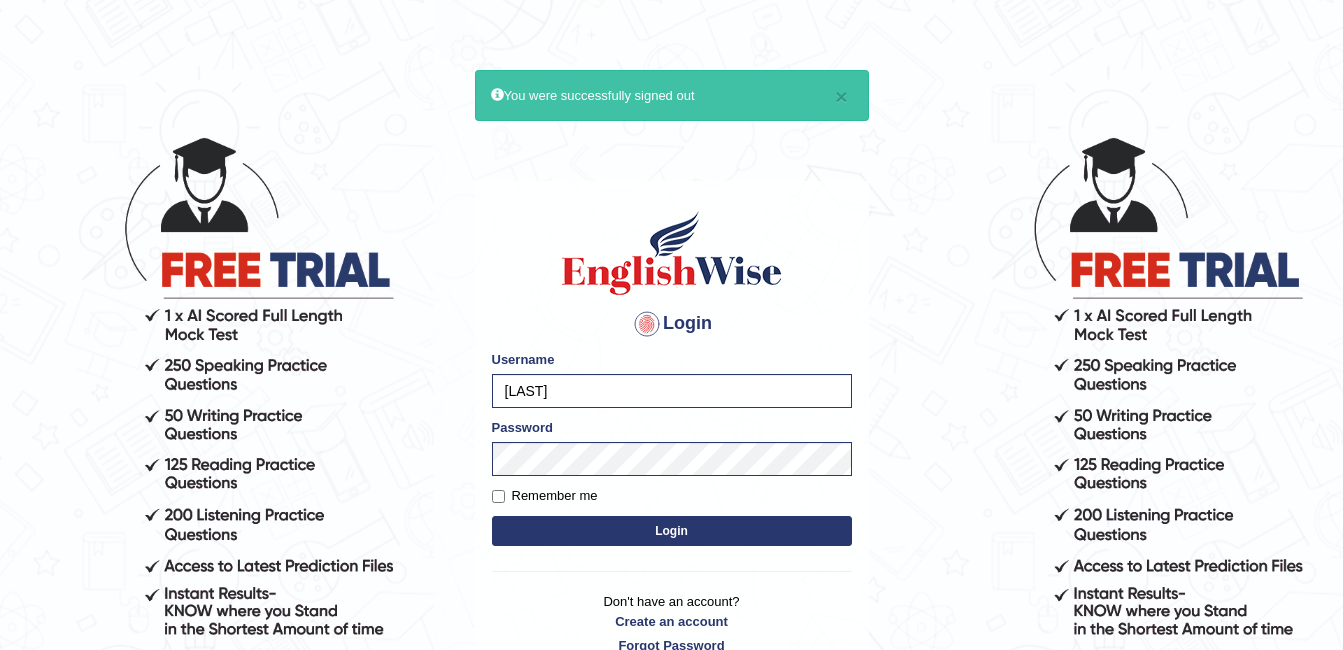 type on "[LAST]" 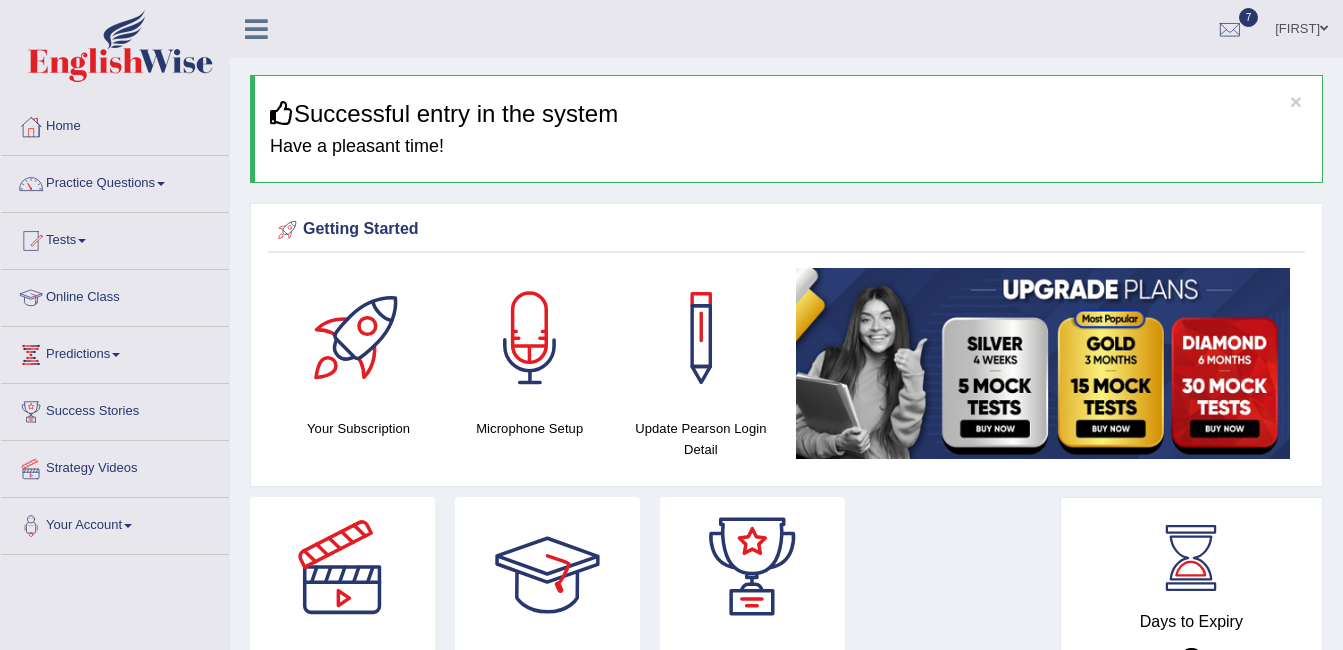 scroll, scrollTop: 0, scrollLeft: 0, axis: both 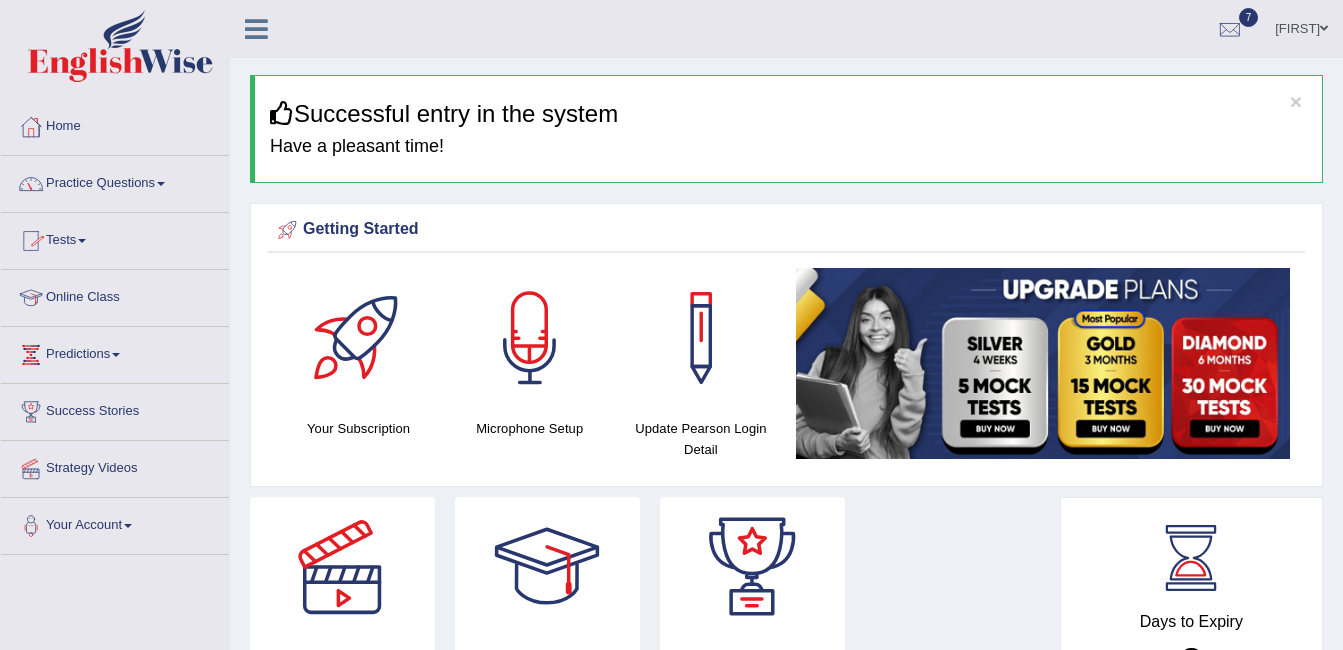 click on "Practice Questions" at bounding box center (115, 181) 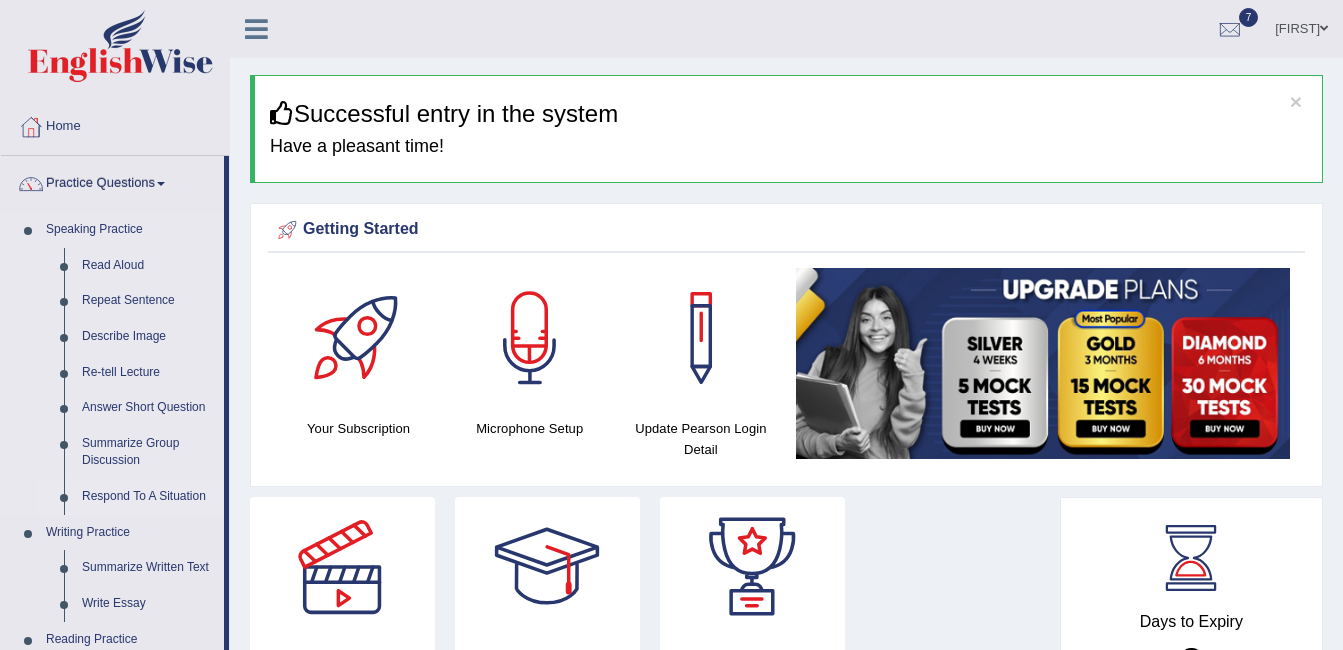 click on "Respond To A Situation" at bounding box center (148, 497) 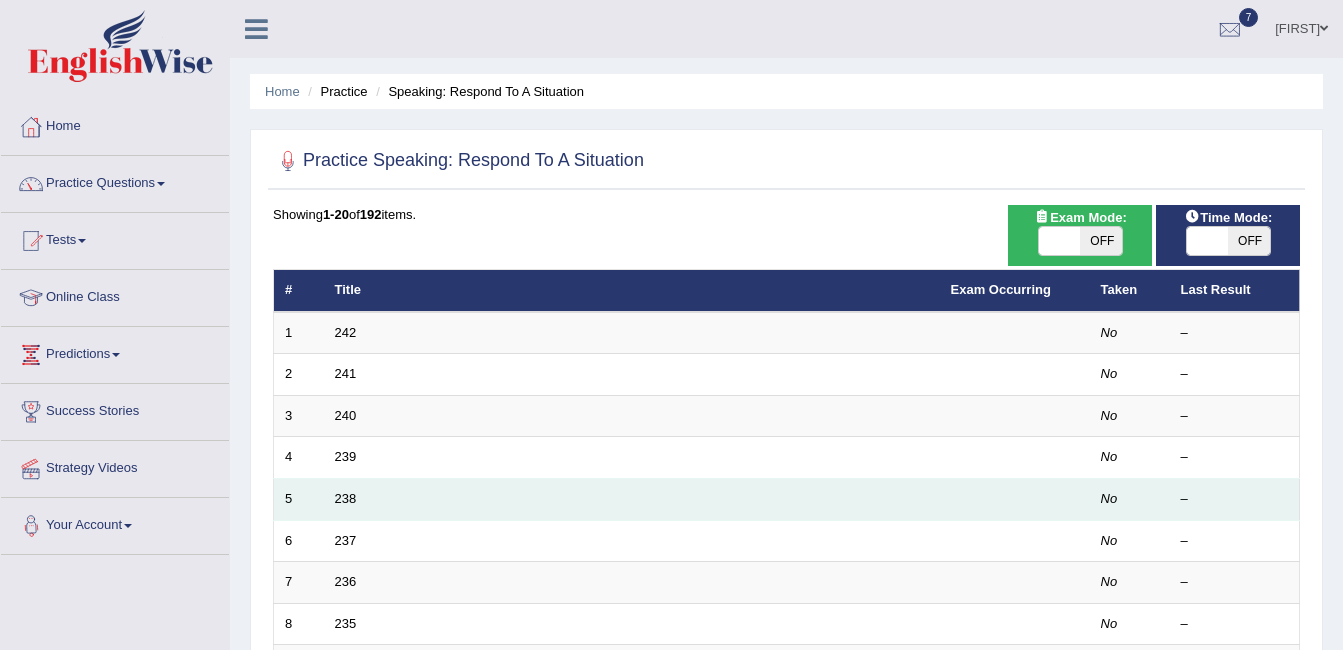 scroll, scrollTop: 0, scrollLeft: 0, axis: both 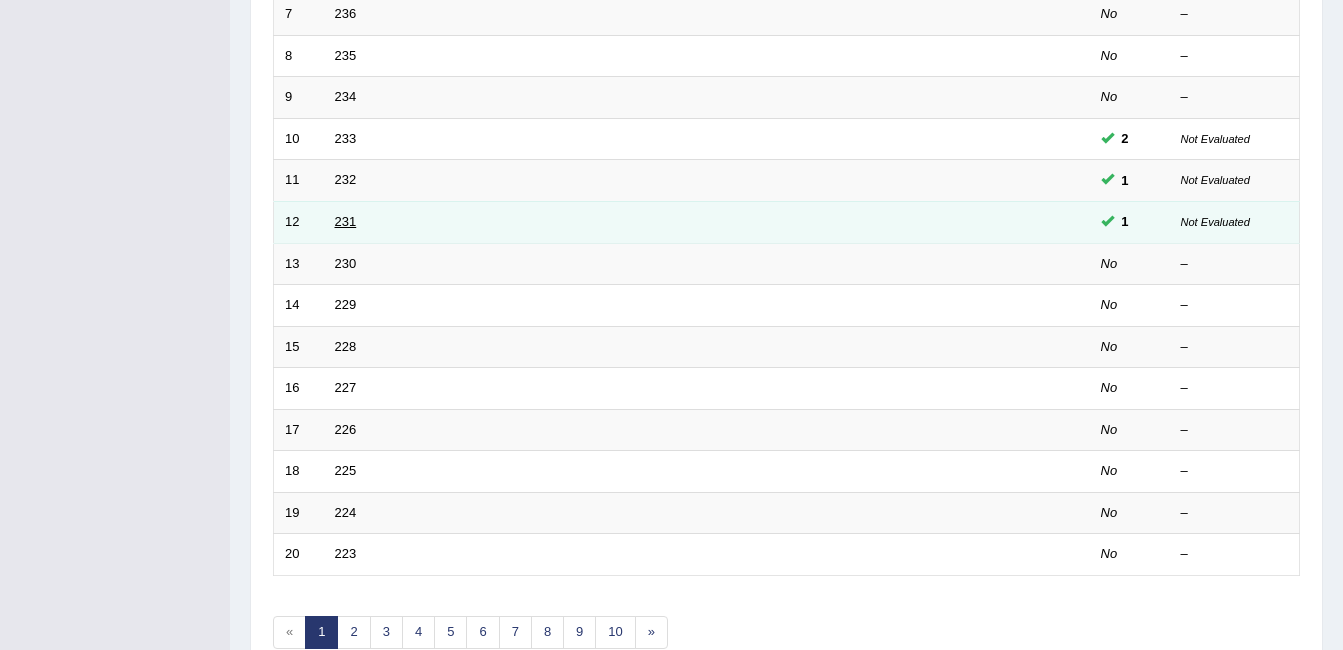 click on "231" at bounding box center [346, 221] 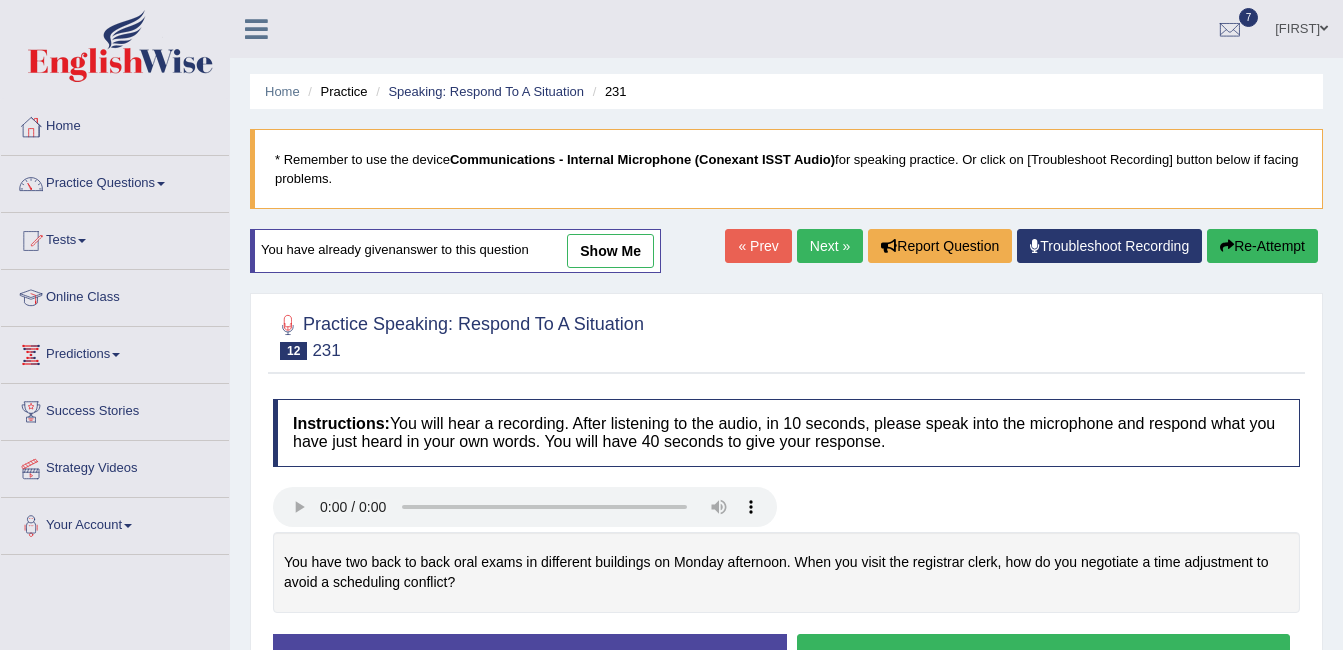 scroll, scrollTop: 0, scrollLeft: 0, axis: both 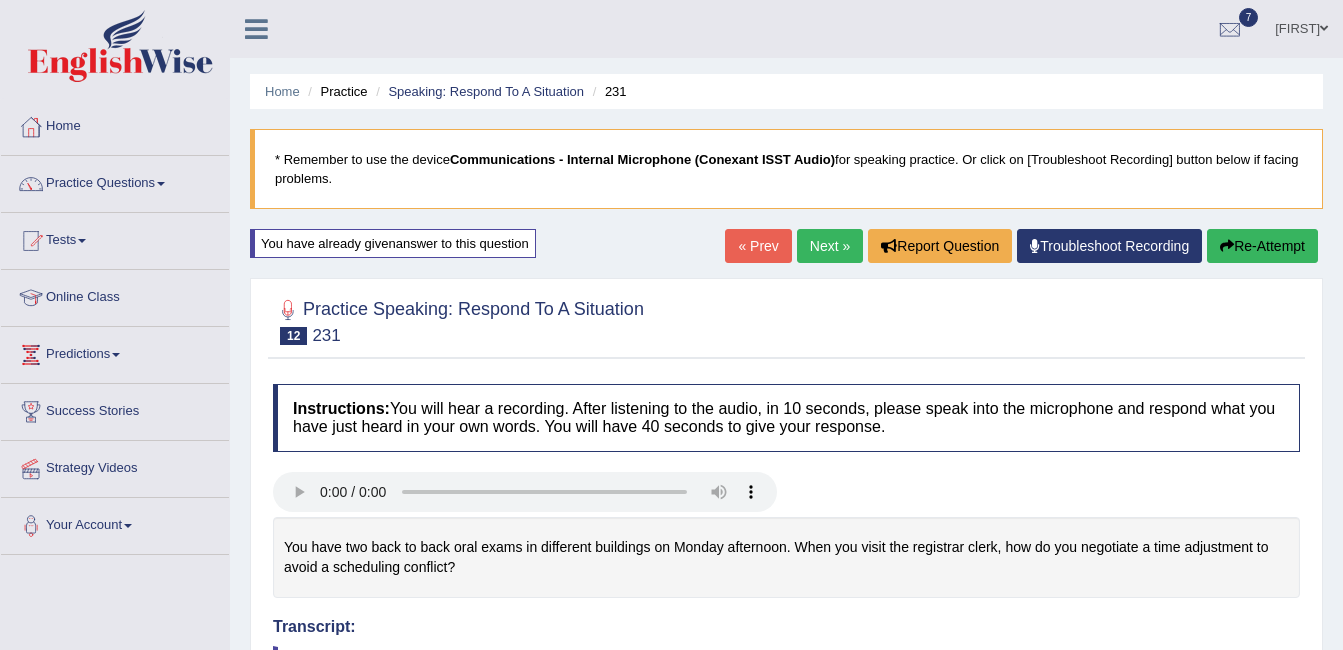 click on "Next »" at bounding box center (830, 246) 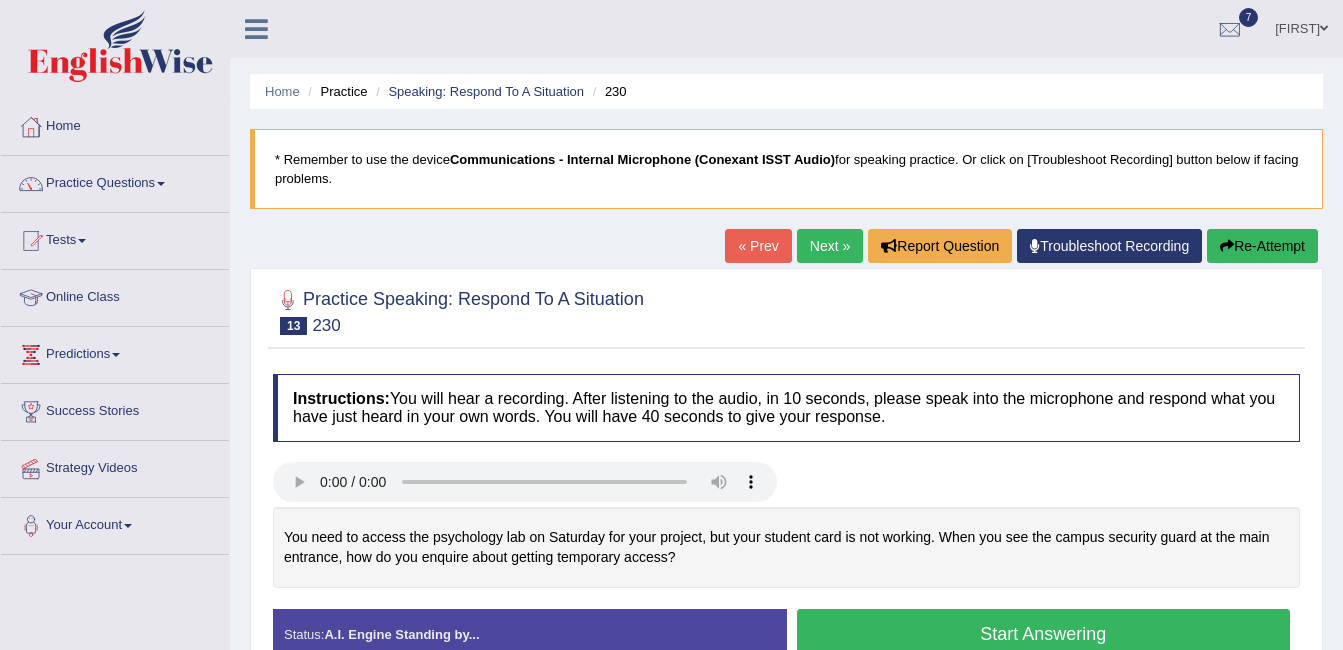scroll, scrollTop: 0, scrollLeft: 0, axis: both 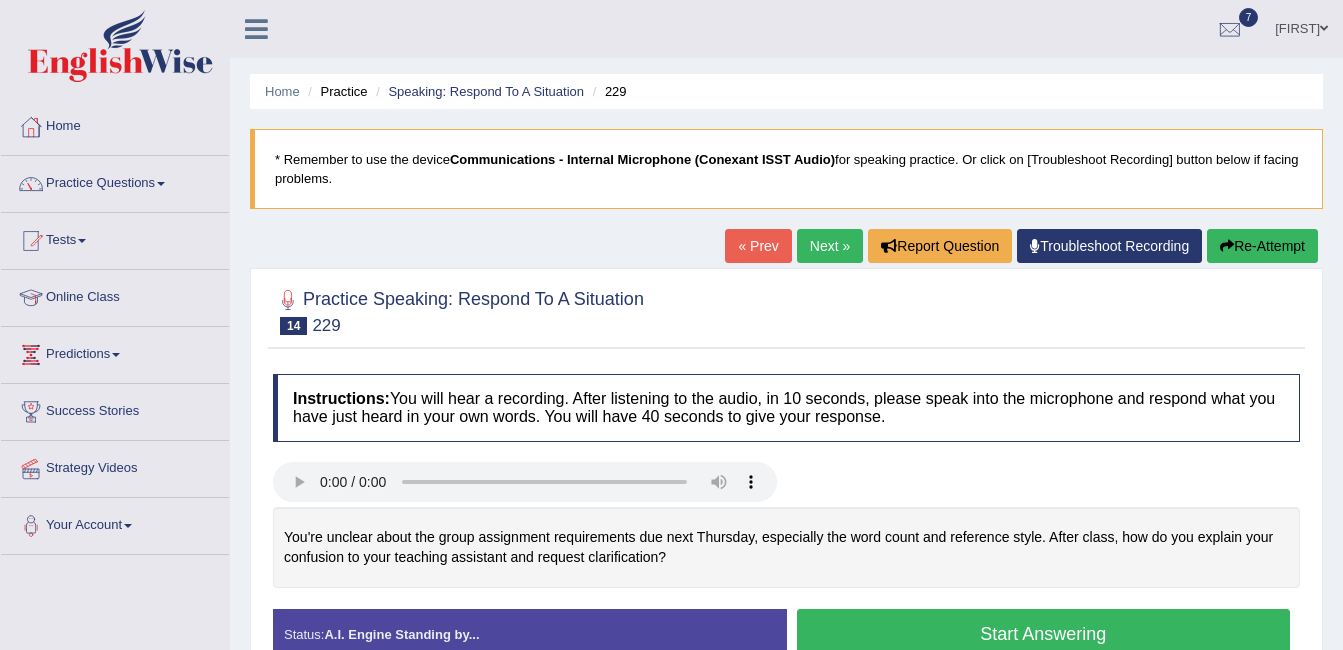 click on "« Prev" at bounding box center (758, 246) 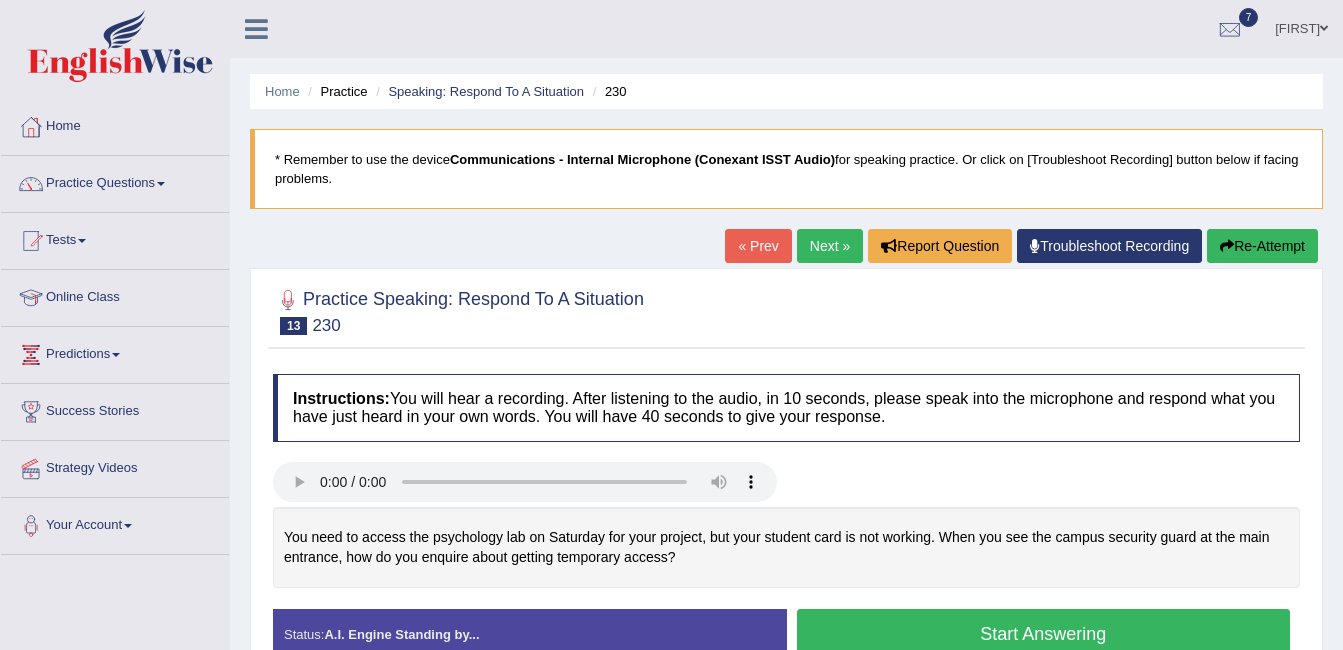 click on "« Prev" at bounding box center (758, 246) 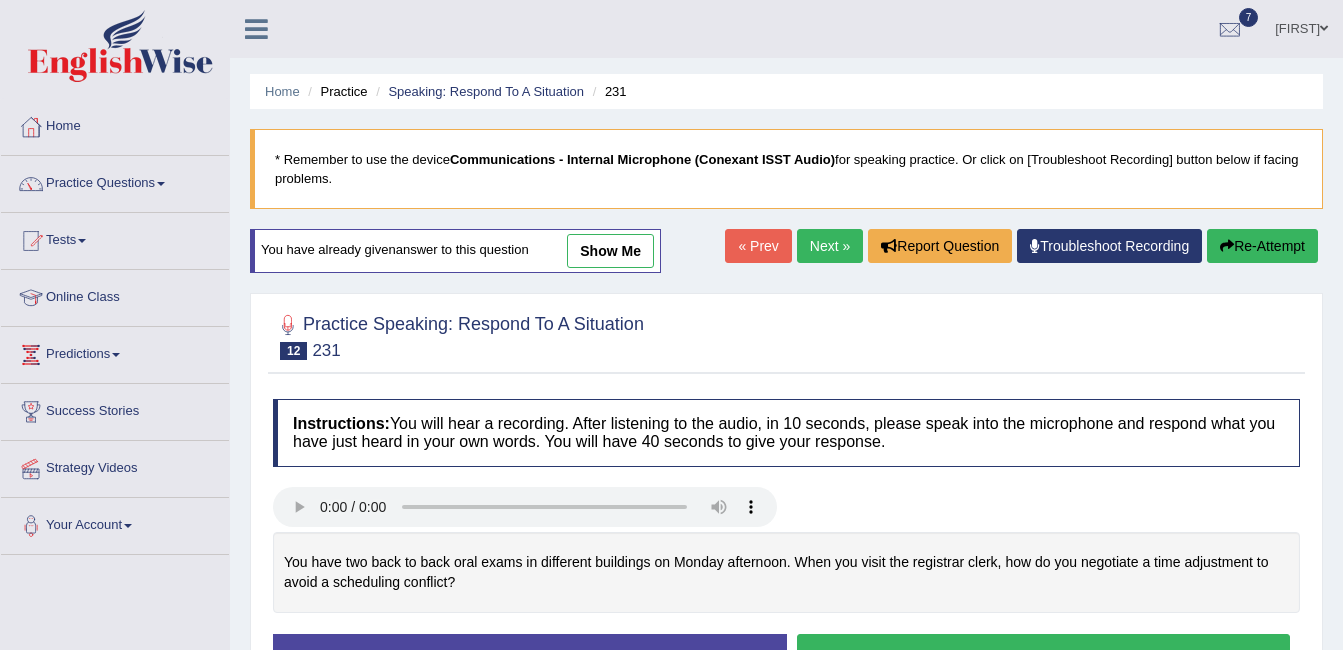 click on "« Prev" at bounding box center [758, 246] 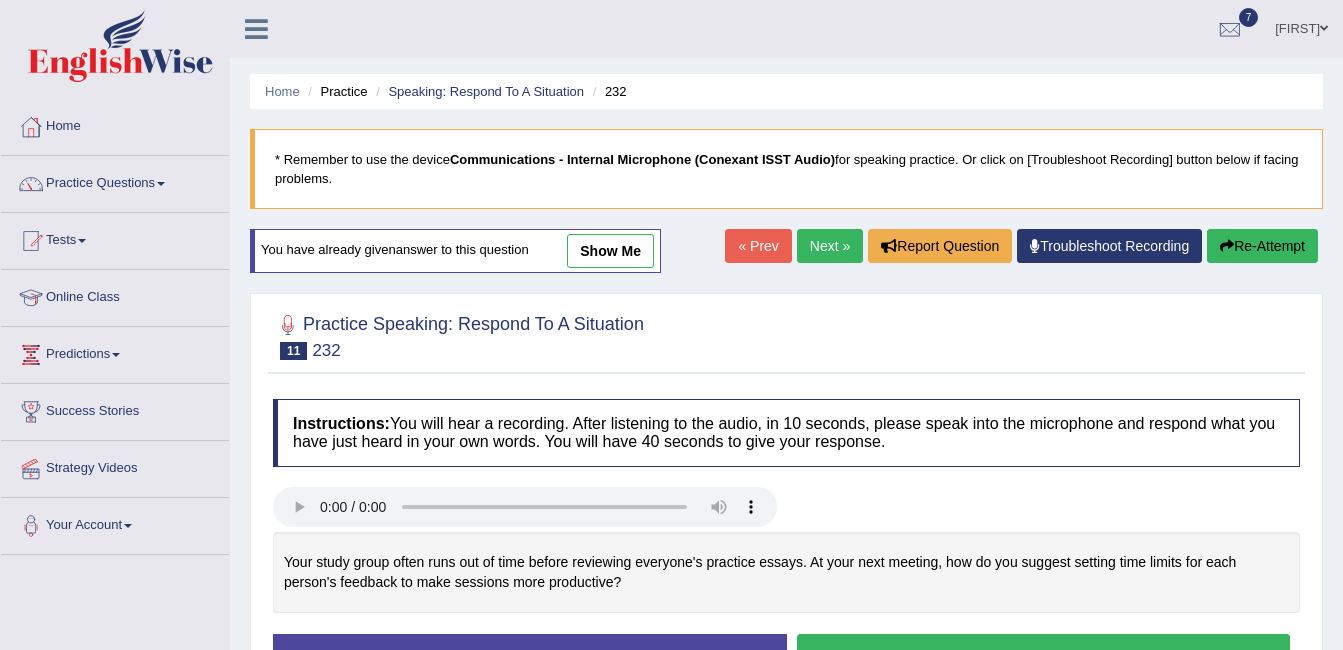 scroll, scrollTop: 0, scrollLeft: 0, axis: both 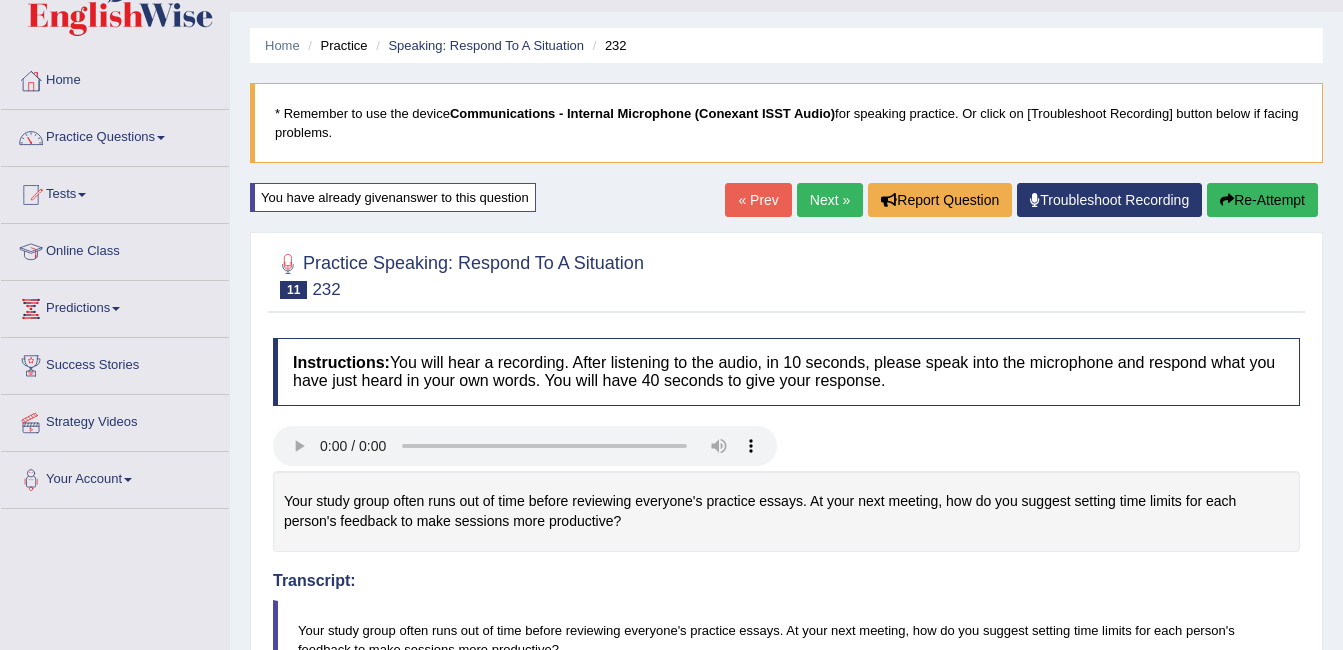 click on "Next »" at bounding box center [830, 200] 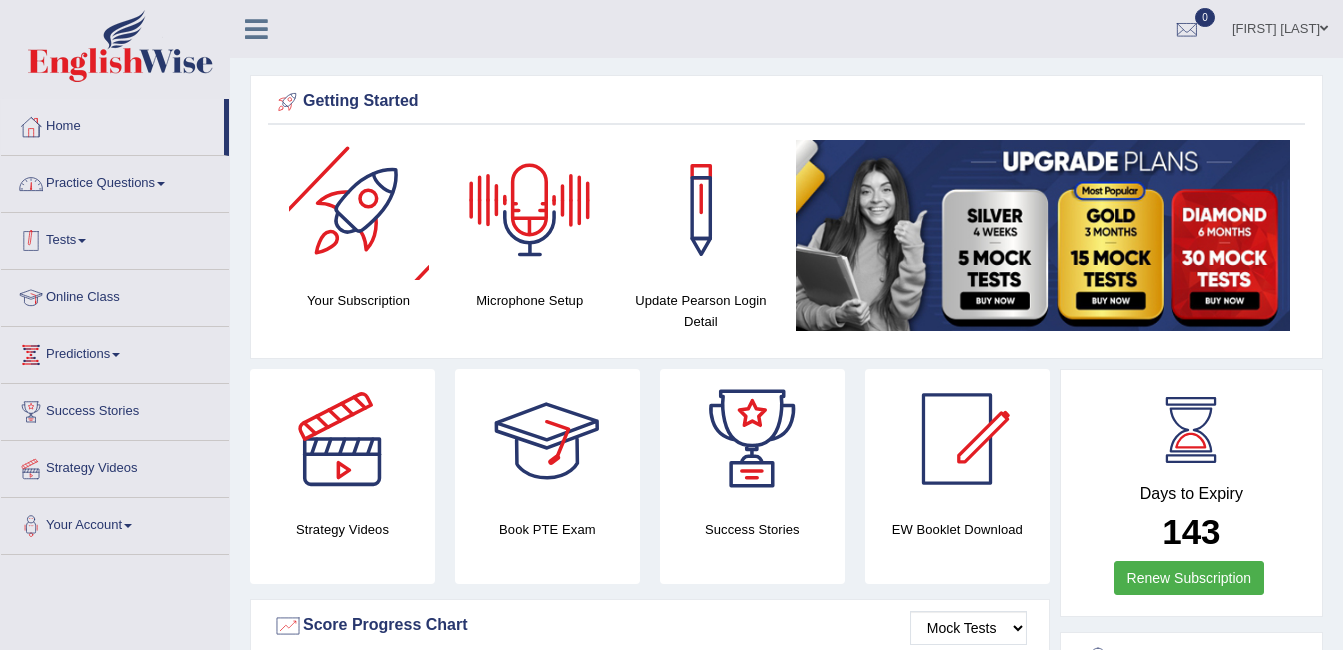 scroll, scrollTop: 0, scrollLeft: 0, axis: both 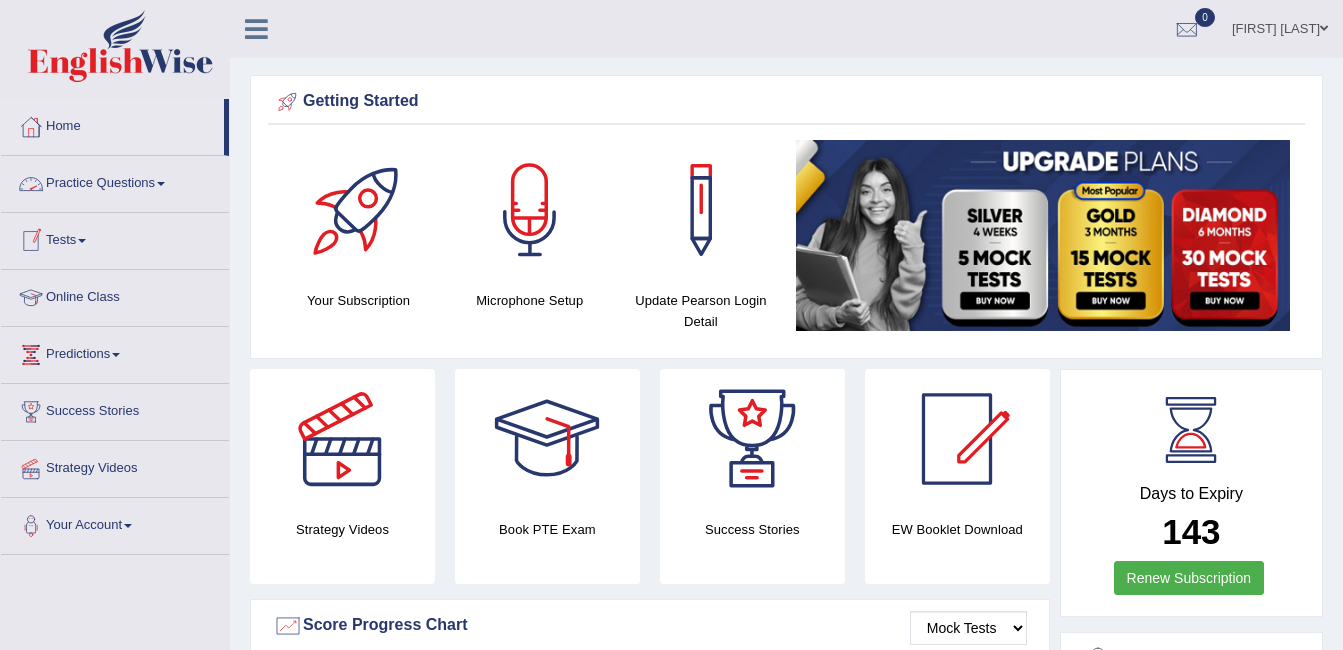 click on "Practice Questions" at bounding box center (115, 181) 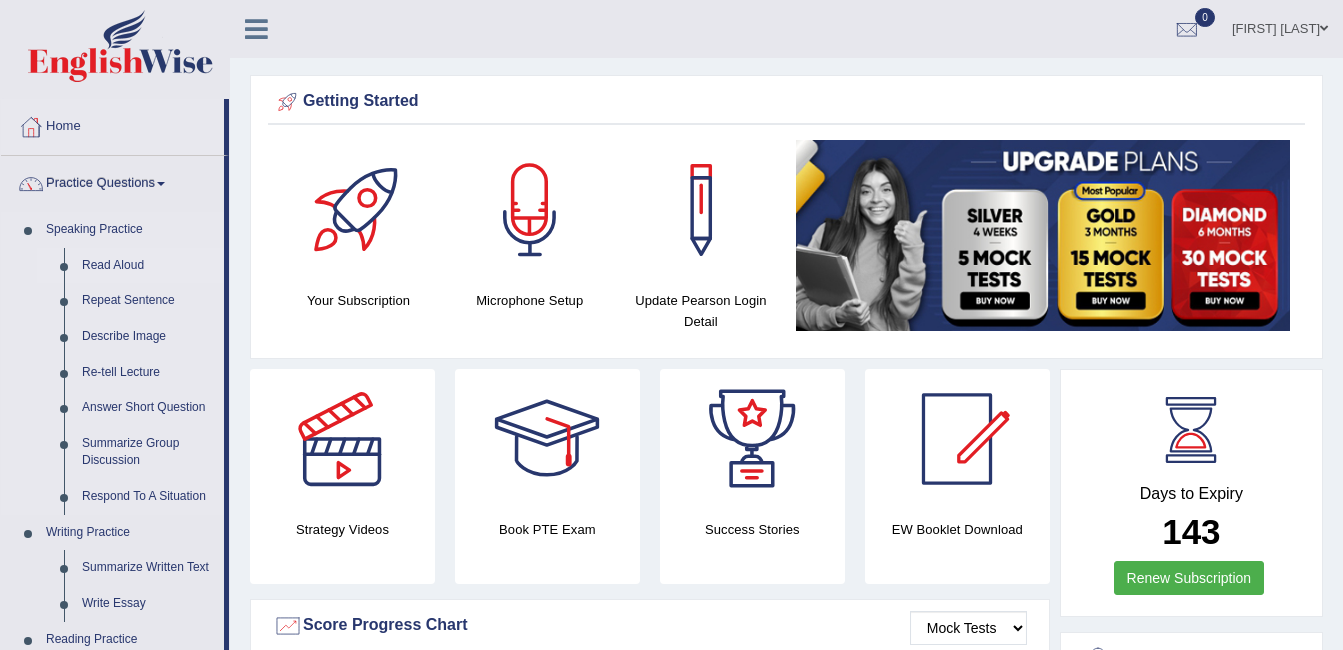 click on "Read Aloud" at bounding box center [148, 266] 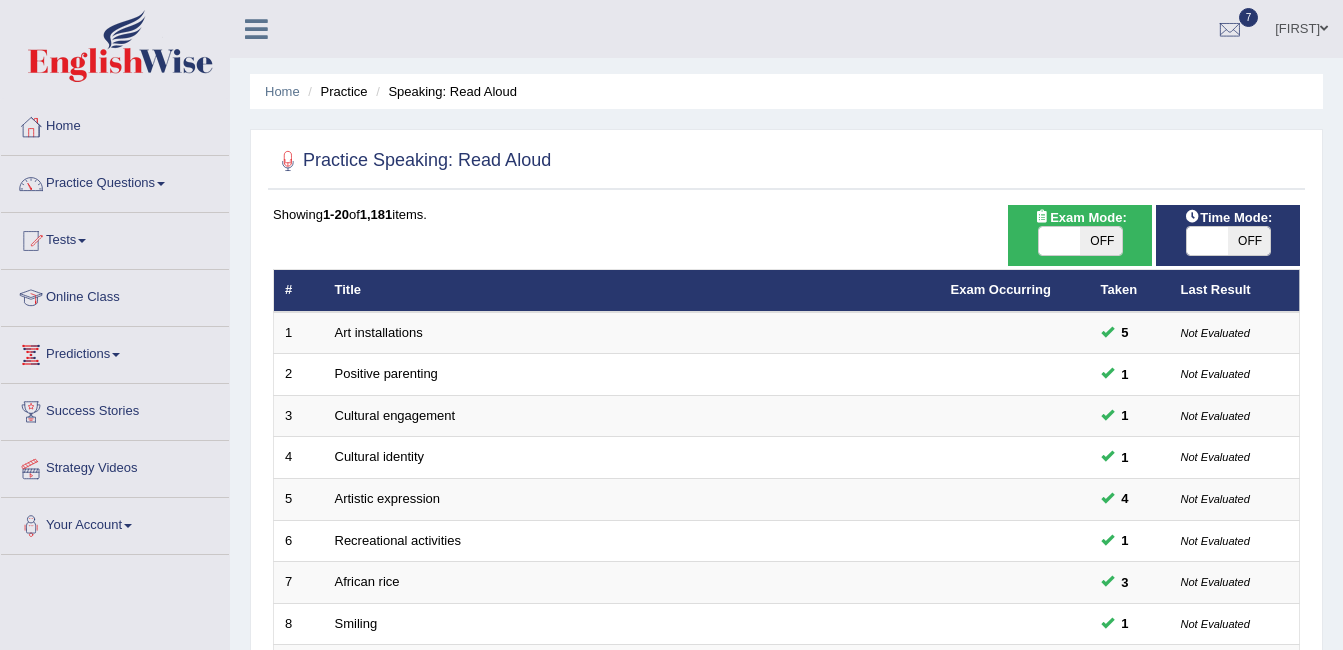 scroll, scrollTop: 0, scrollLeft: 0, axis: both 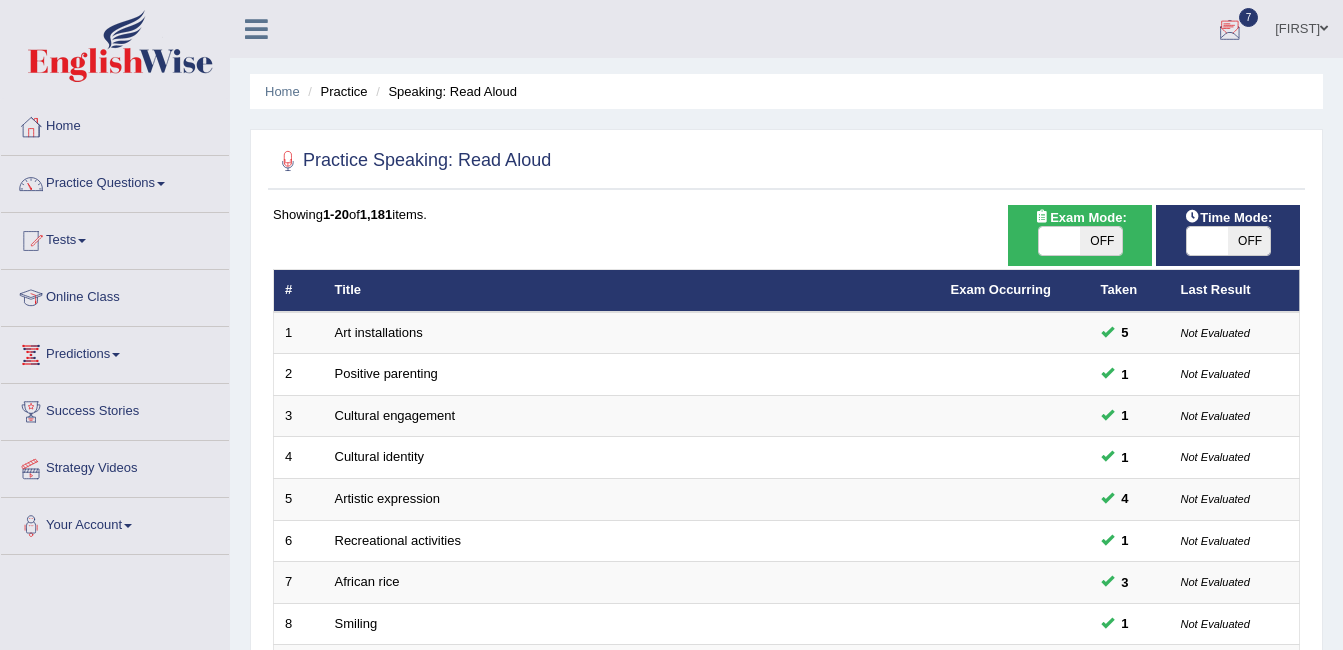 click on "[FIRST]" at bounding box center [1301, 26] 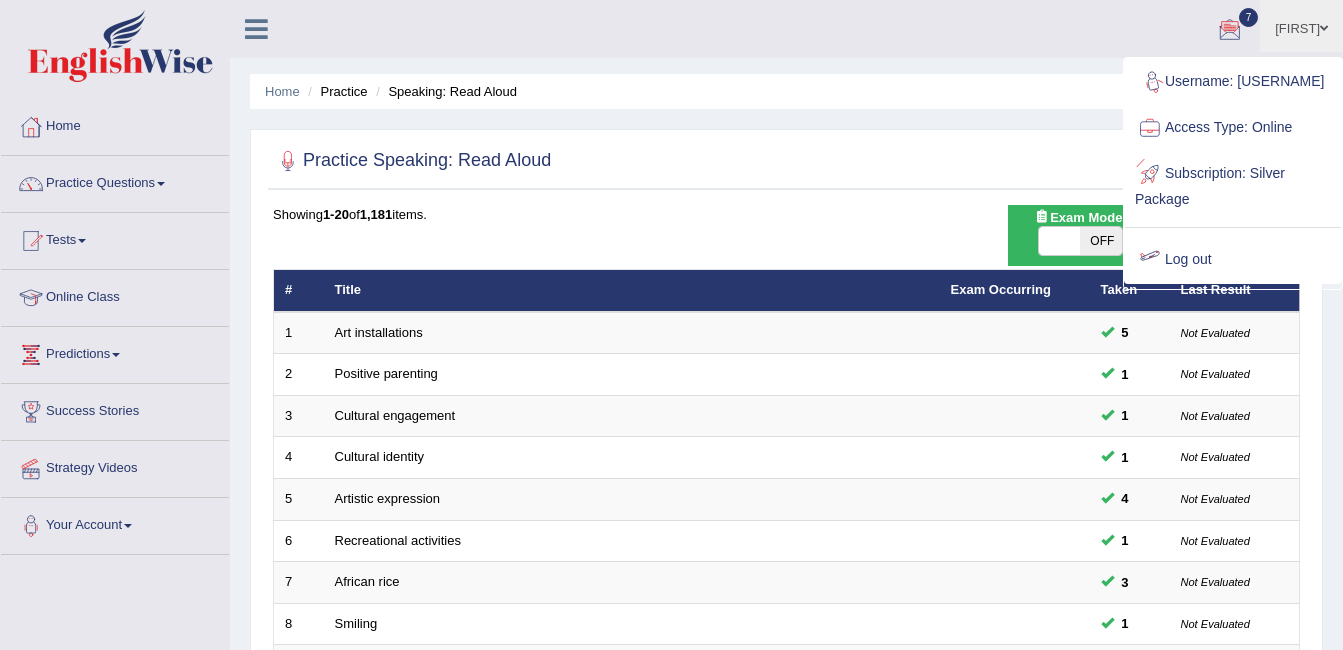 click on "Log out" at bounding box center [1233, 260] 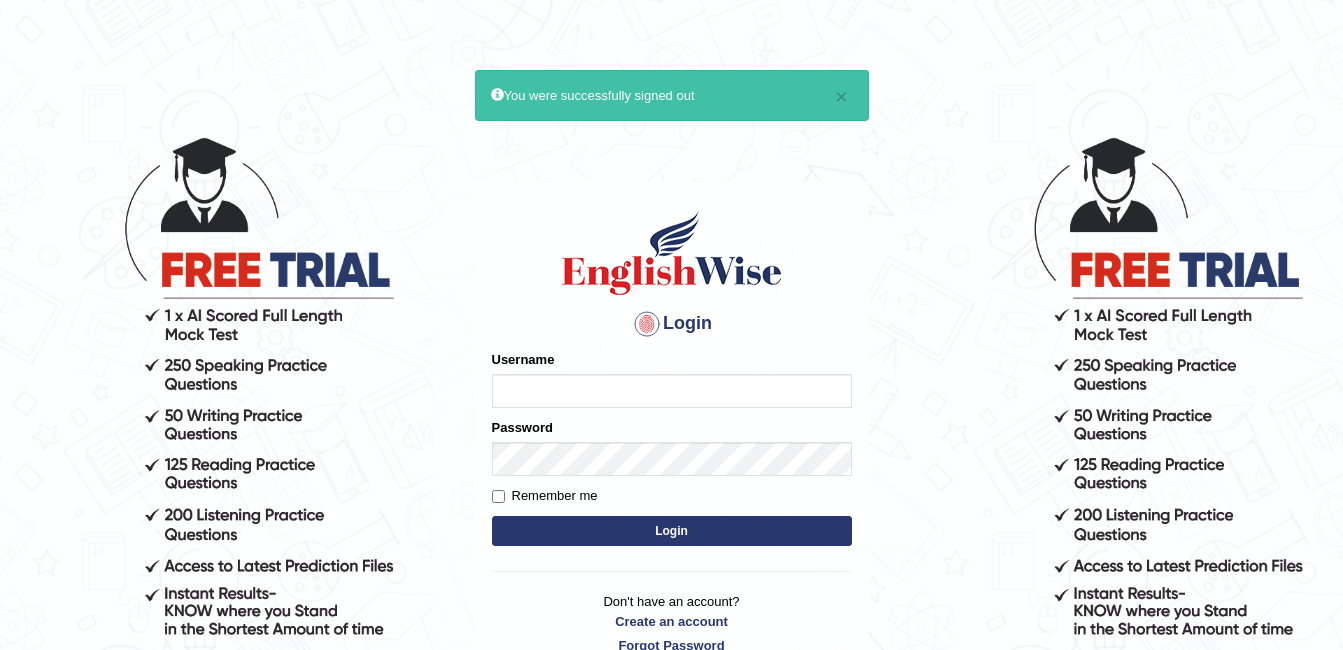 scroll, scrollTop: 0, scrollLeft: 0, axis: both 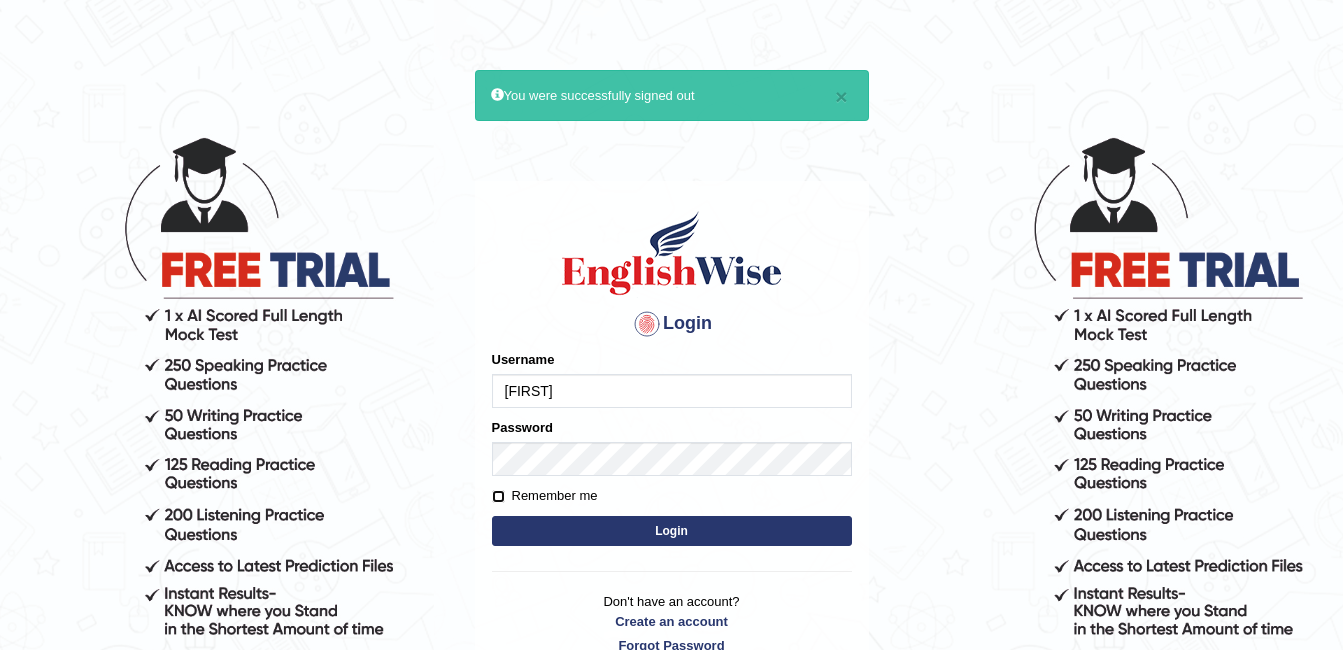 click on "Remember me" at bounding box center (498, 496) 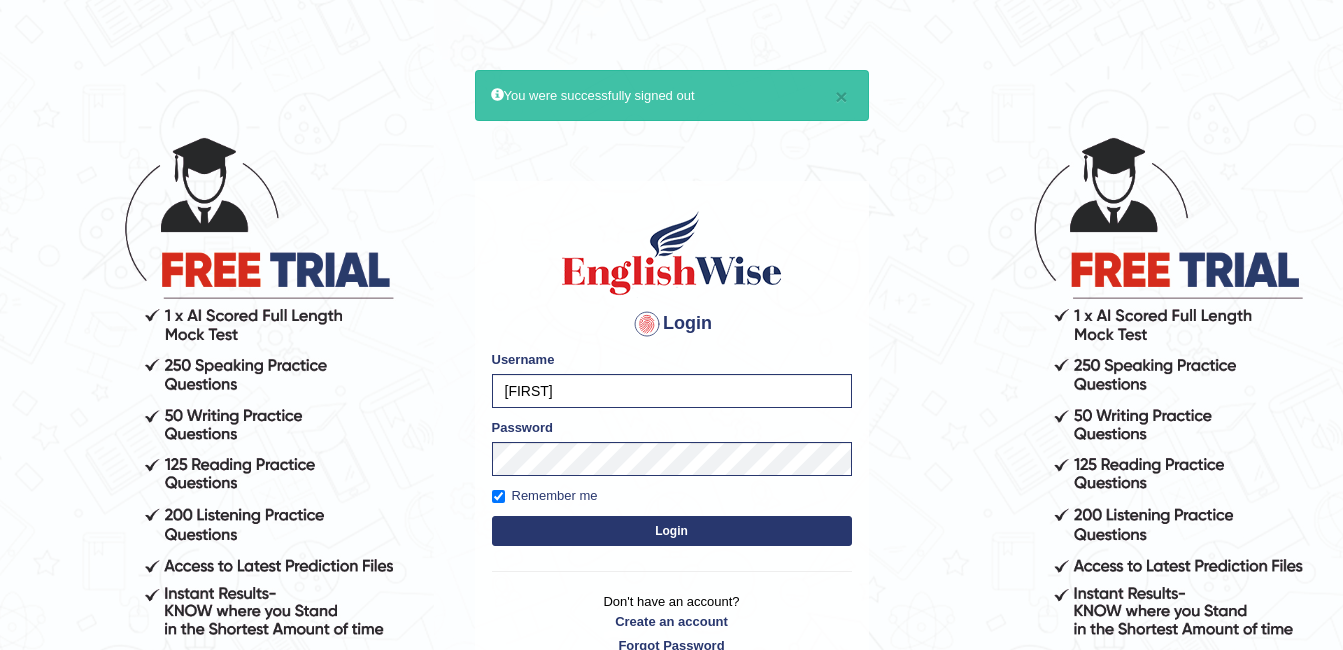 click on "Login" at bounding box center (672, 531) 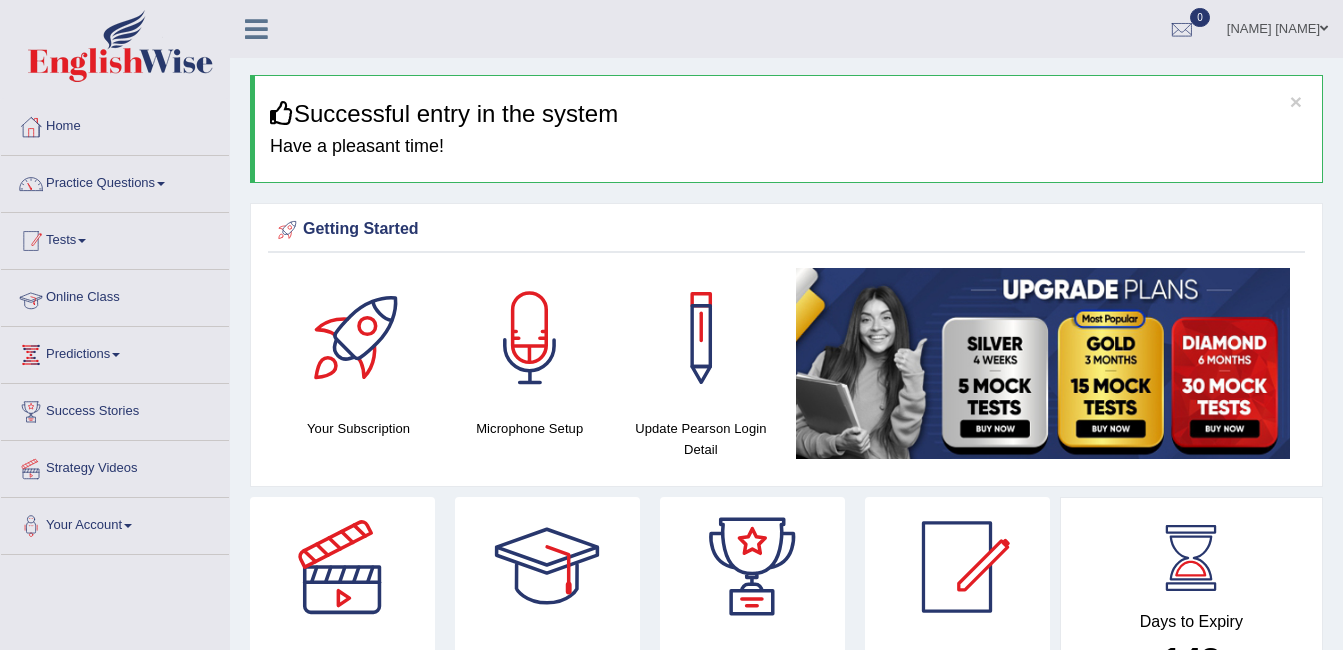 scroll, scrollTop: 0, scrollLeft: 0, axis: both 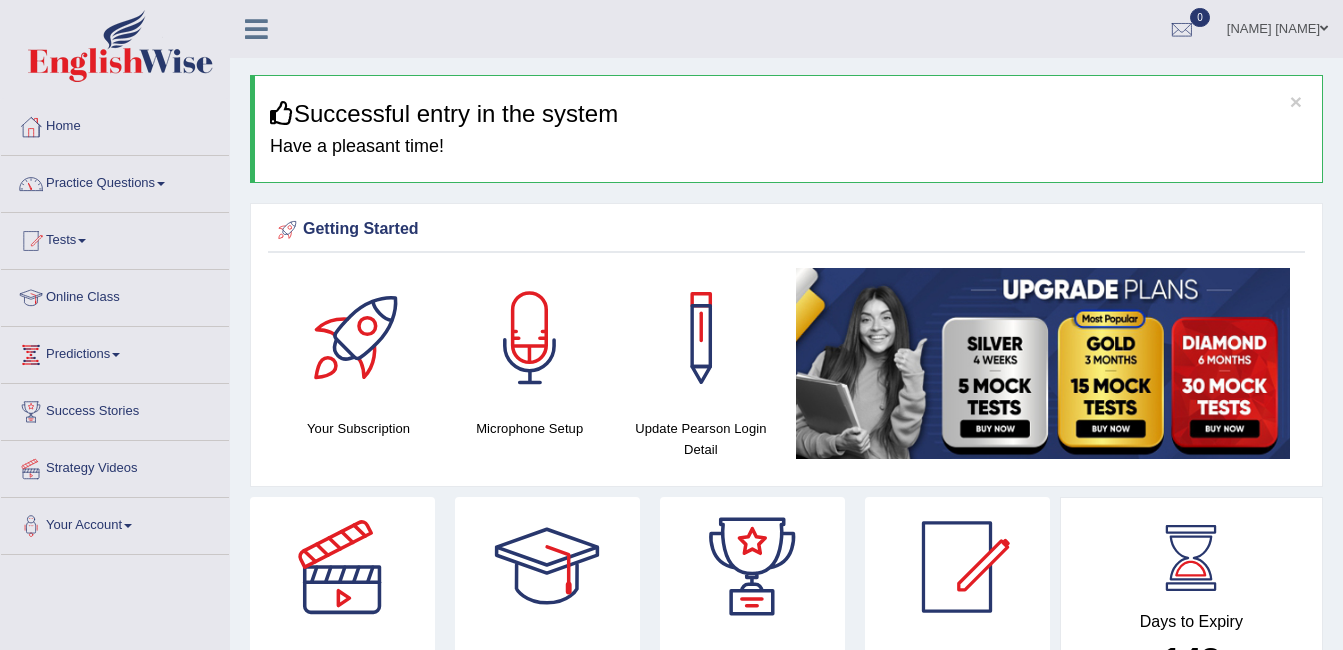 click on "Practice Questions" at bounding box center (115, 181) 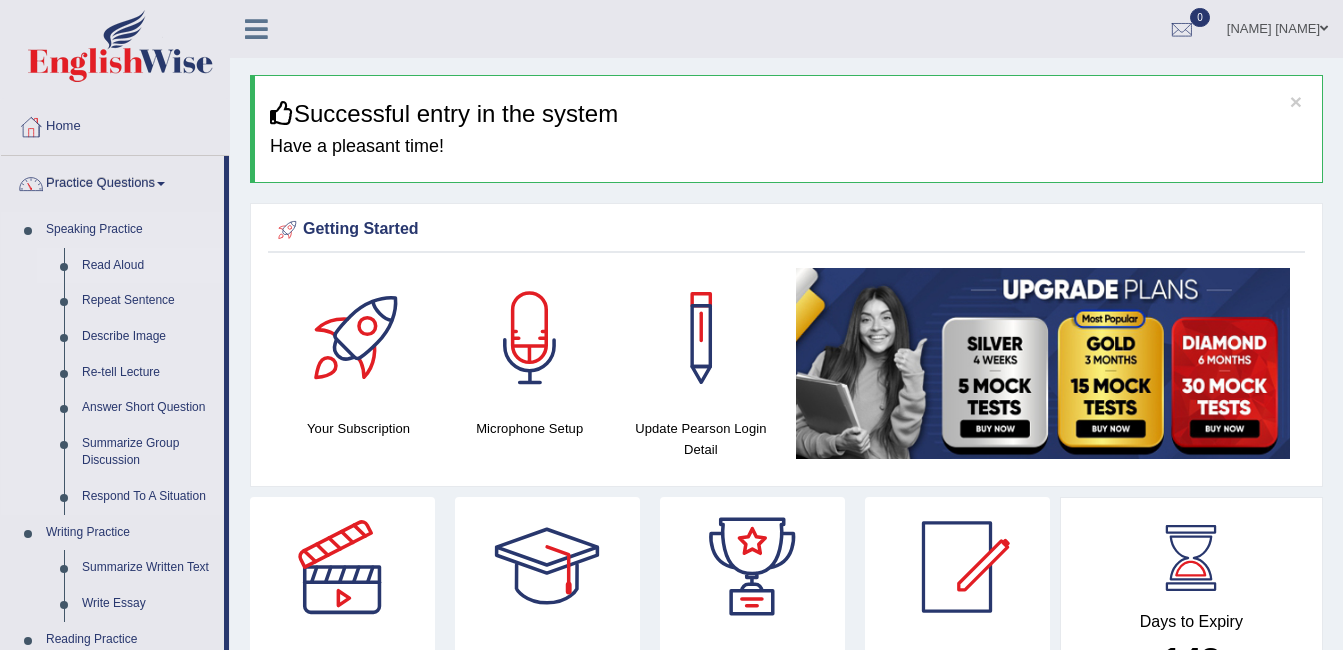 click on "Read Aloud" at bounding box center (148, 266) 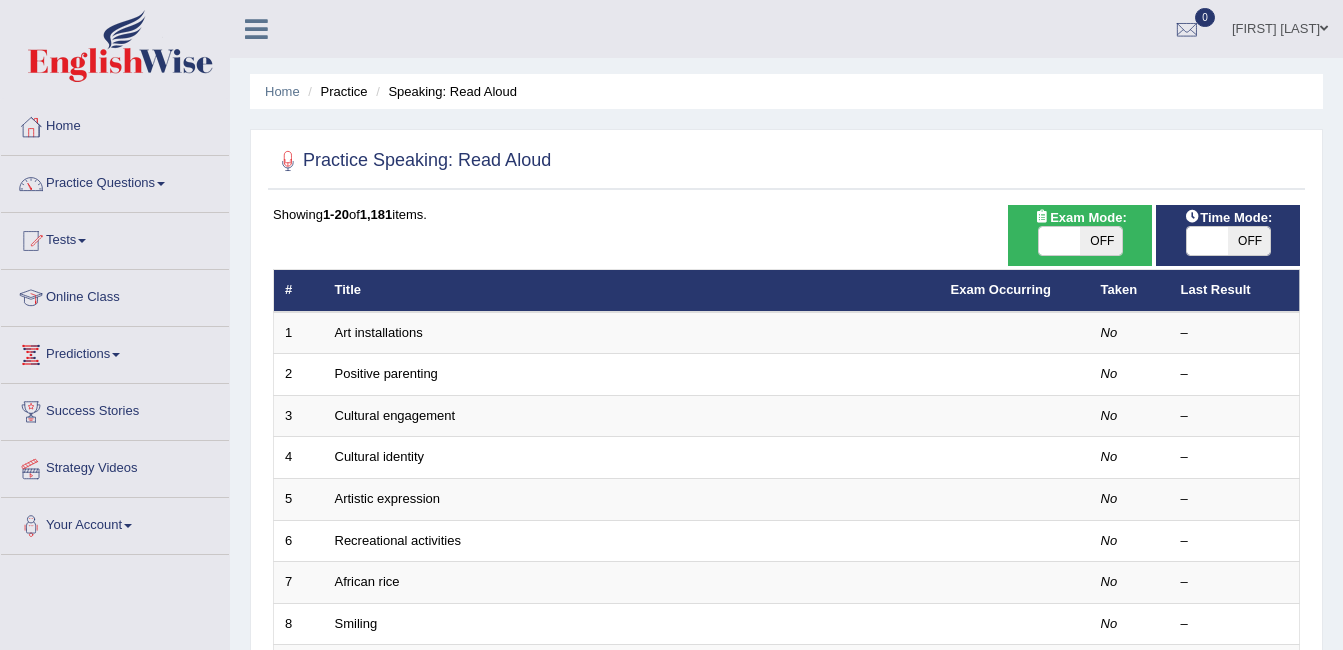 scroll, scrollTop: 0, scrollLeft: 0, axis: both 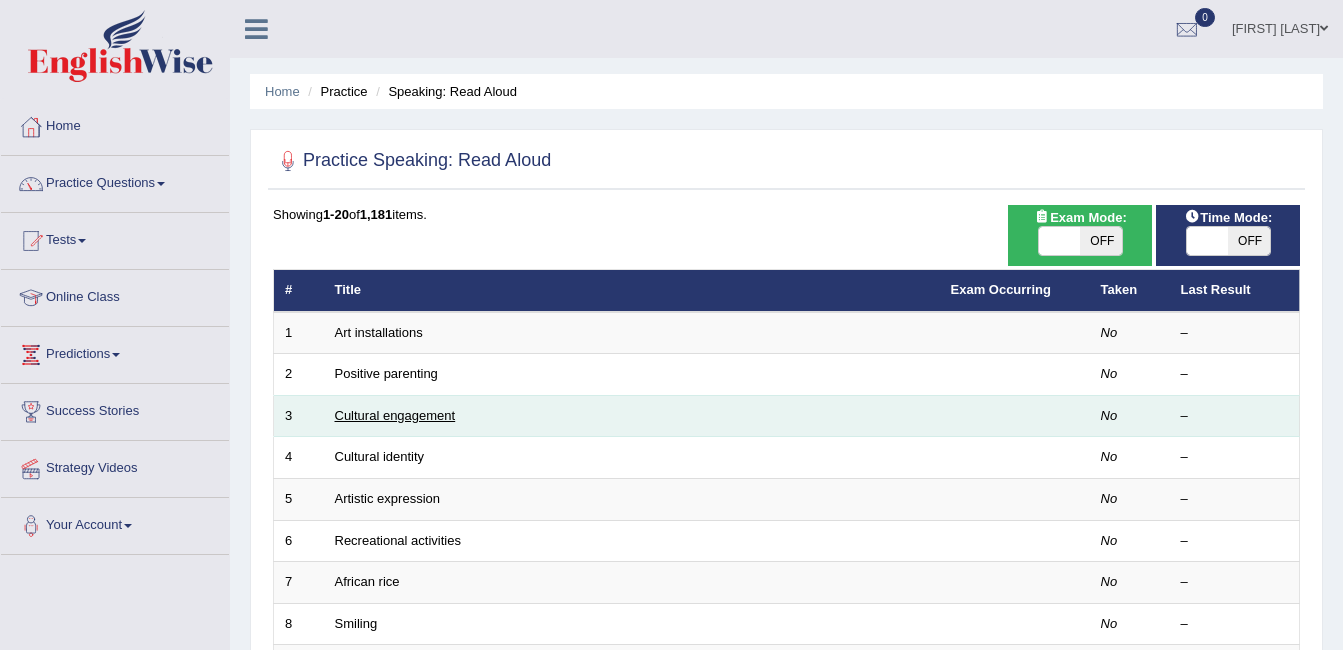 click on "Cultural engagement" at bounding box center [395, 415] 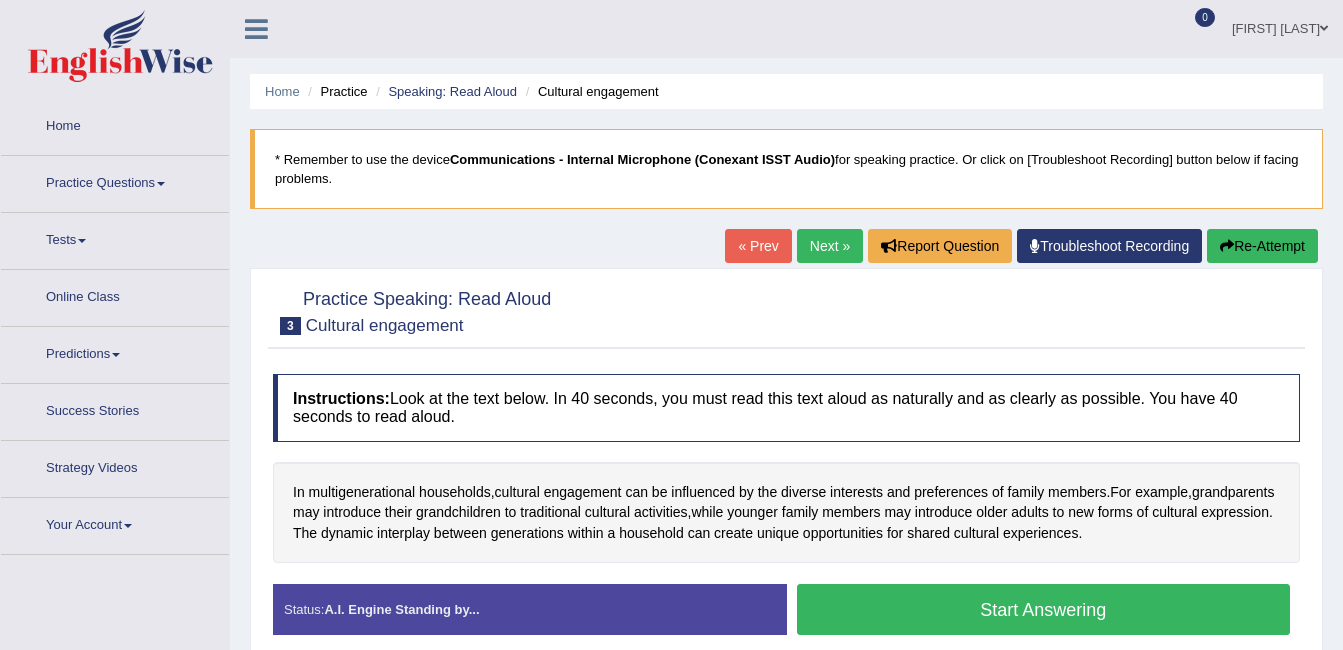 scroll, scrollTop: 0, scrollLeft: 0, axis: both 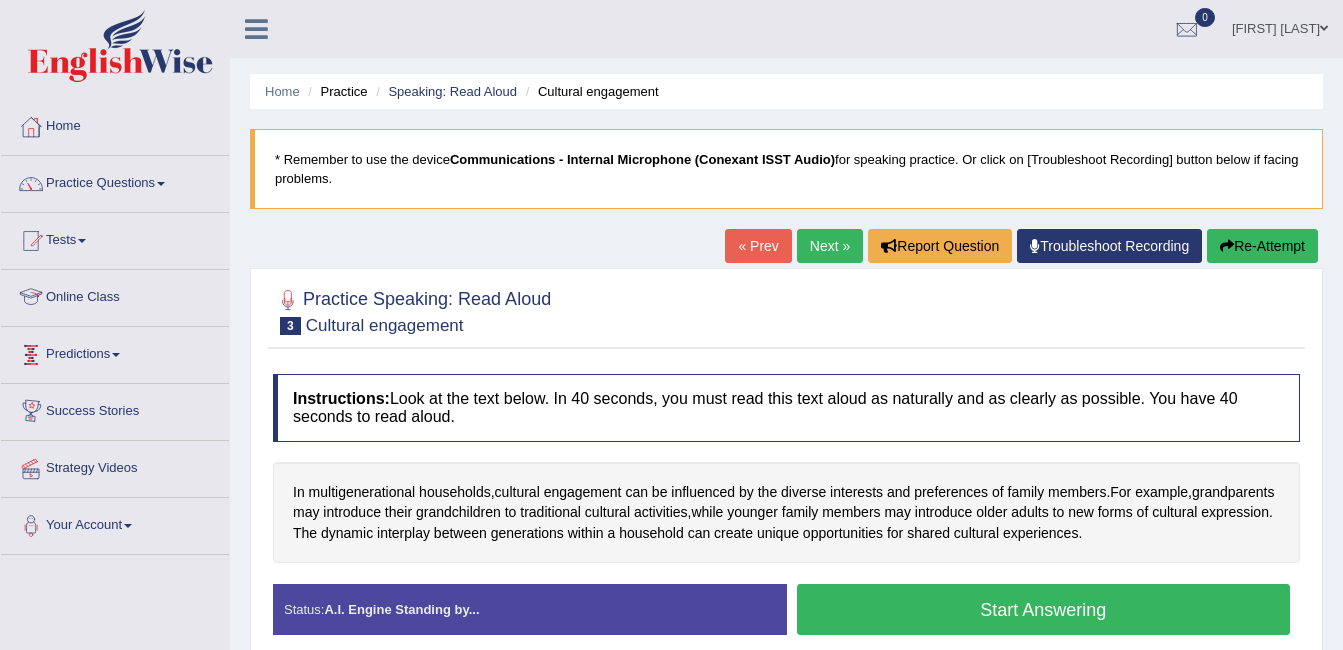 click on "Online Class" at bounding box center [115, 295] 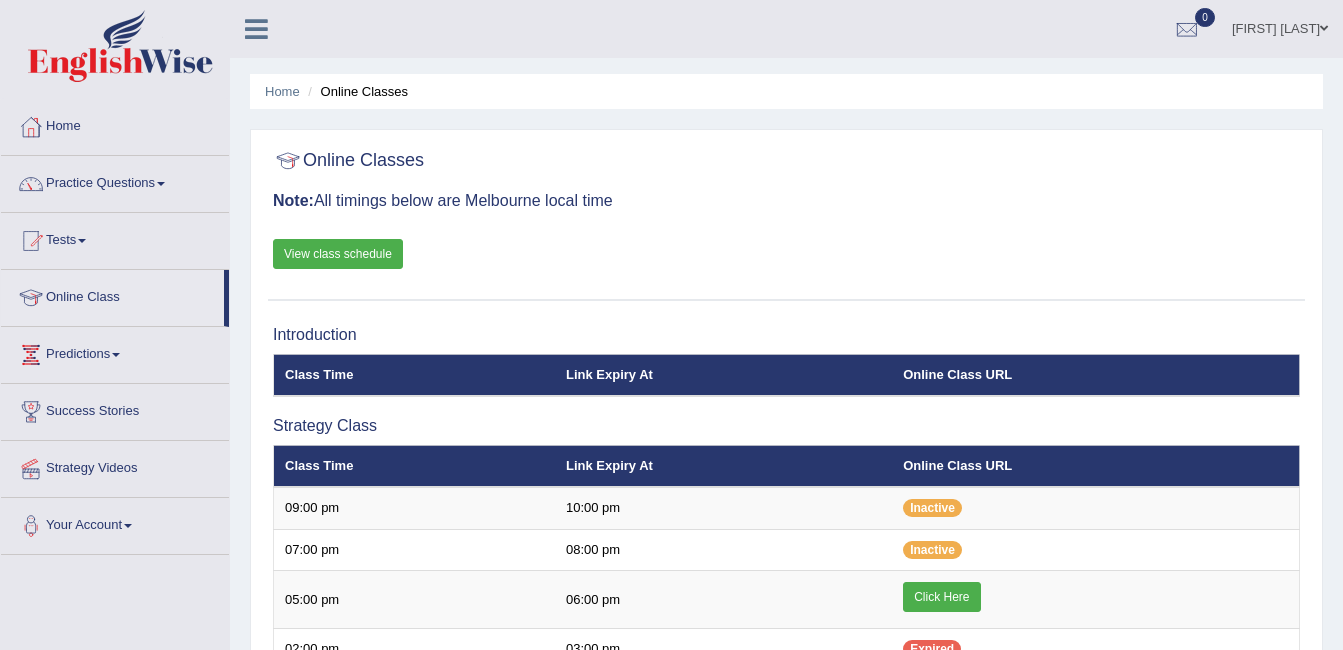scroll, scrollTop: 0, scrollLeft: 0, axis: both 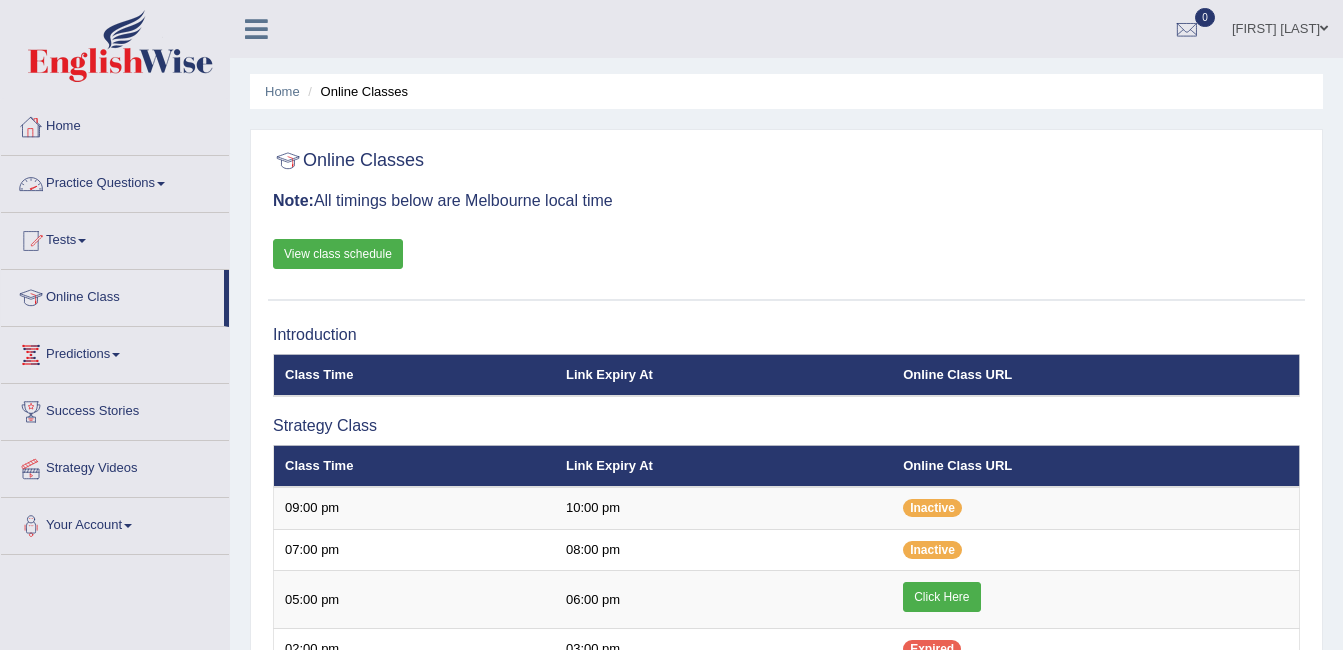 click on "Home" at bounding box center (115, 124) 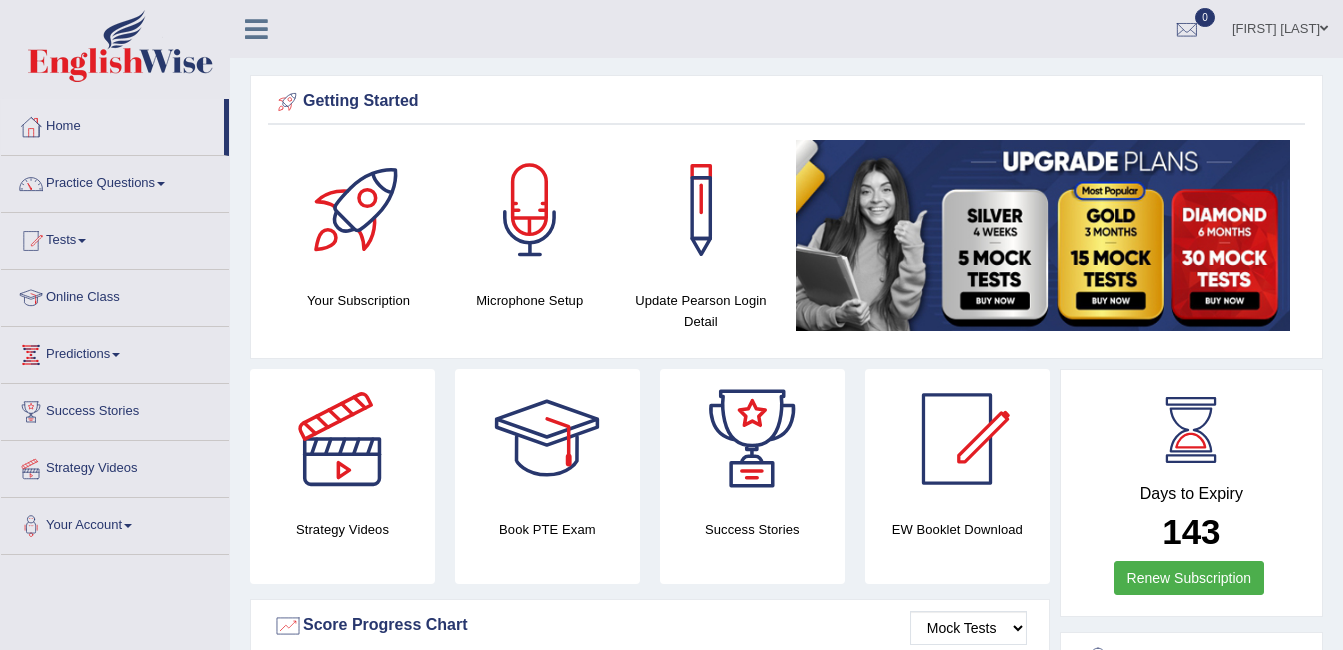 scroll, scrollTop: 0, scrollLeft: 0, axis: both 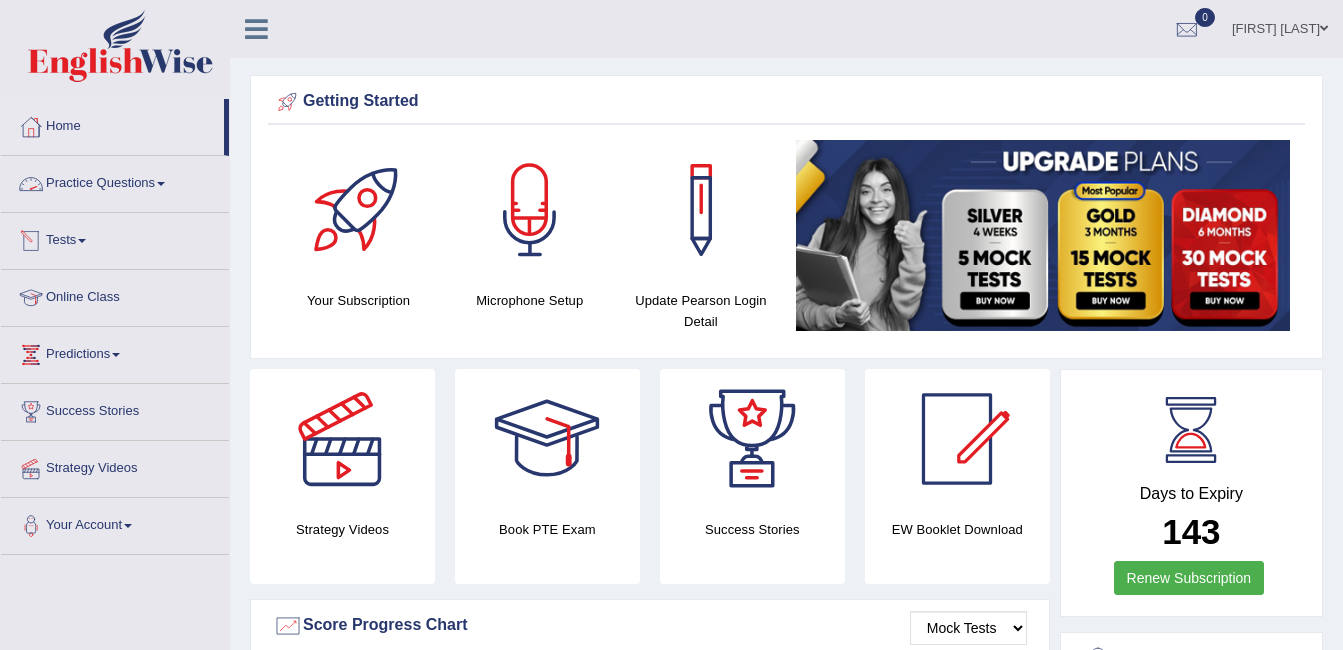 click on "Practice Questions" at bounding box center (115, 181) 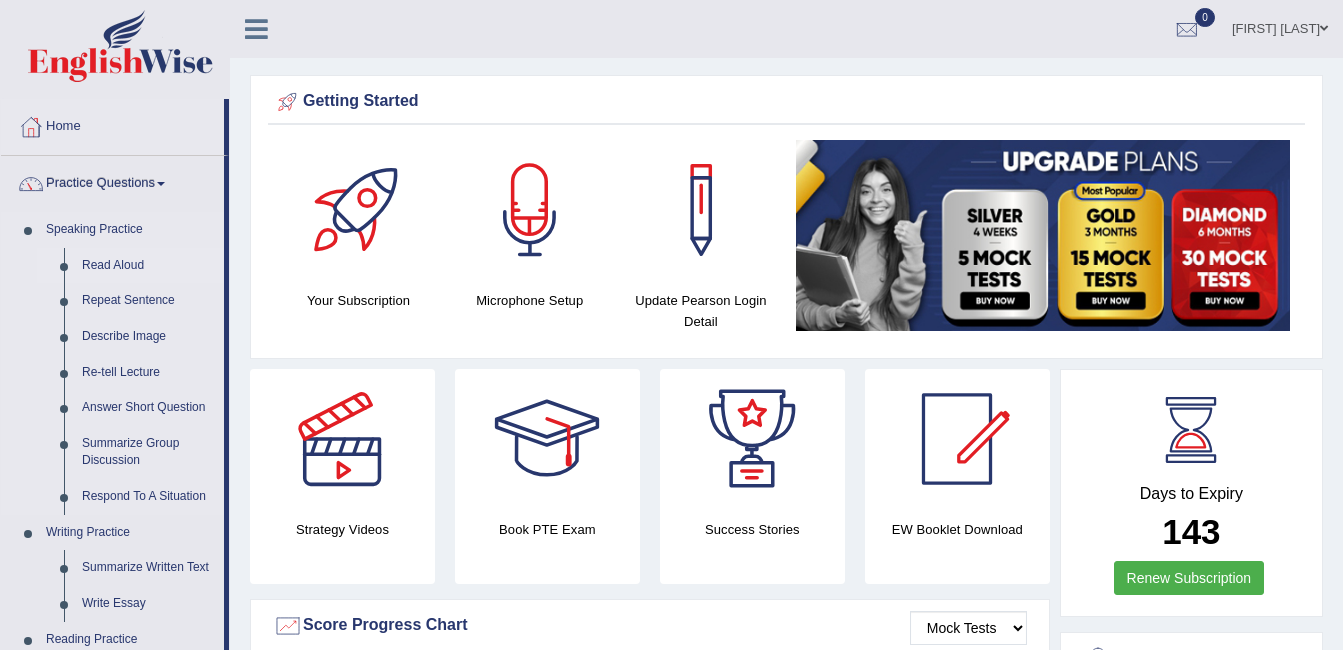 click on "Read Aloud" at bounding box center [148, 266] 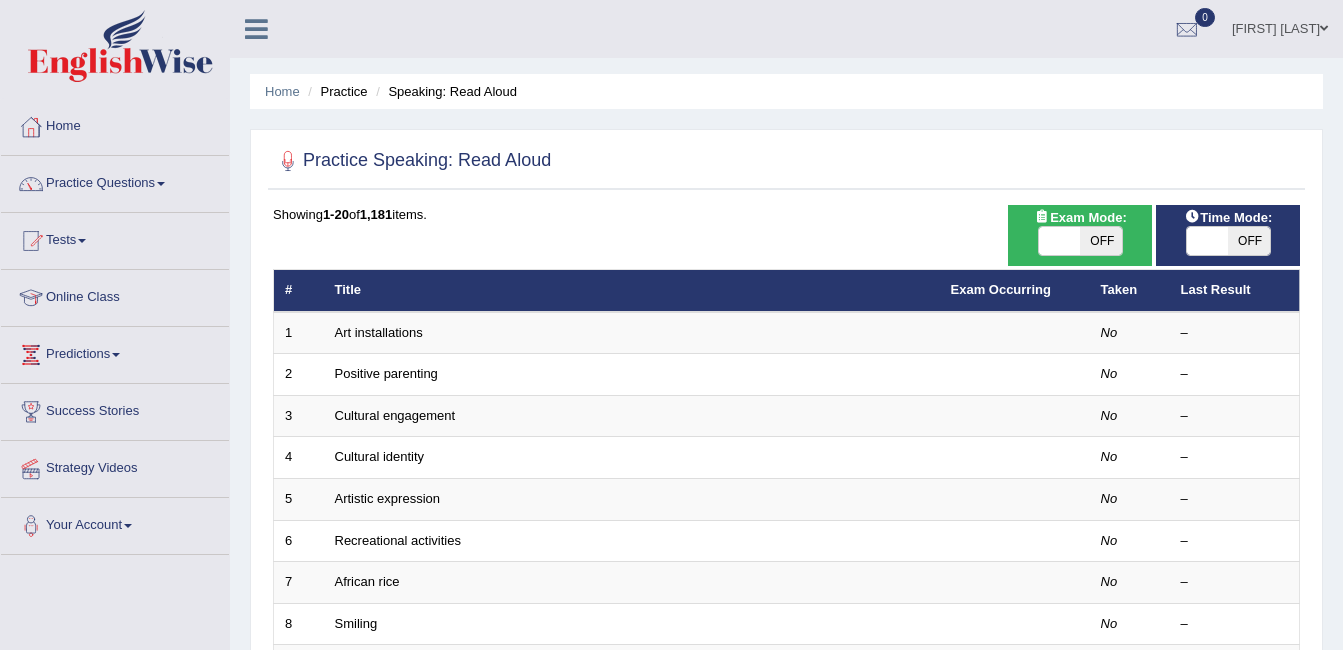 scroll, scrollTop: 0, scrollLeft: 0, axis: both 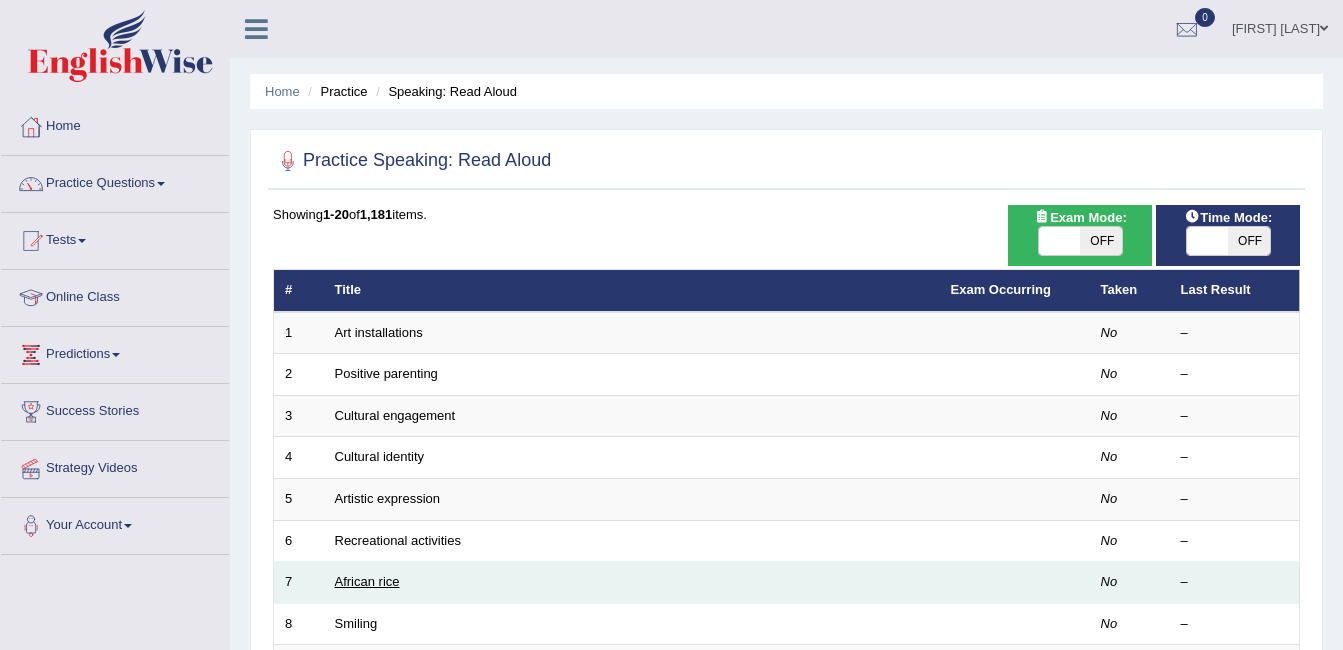 click on "African rice" at bounding box center [367, 581] 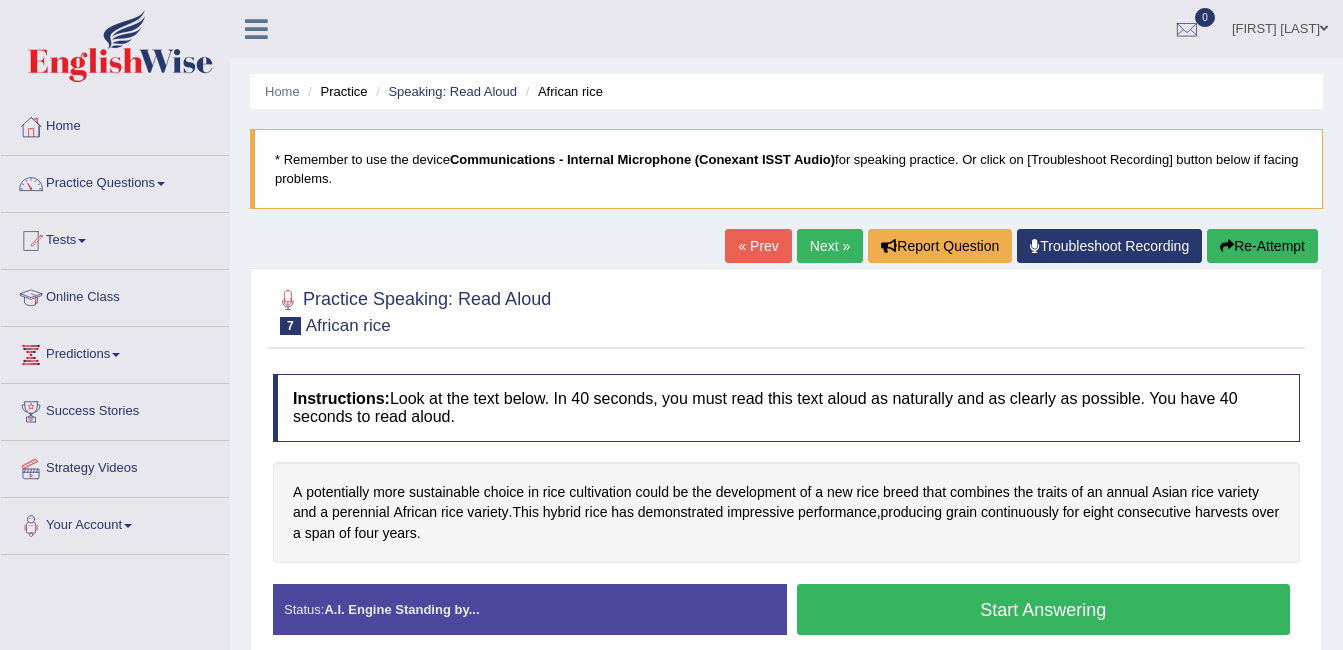 scroll, scrollTop: 0, scrollLeft: 0, axis: both 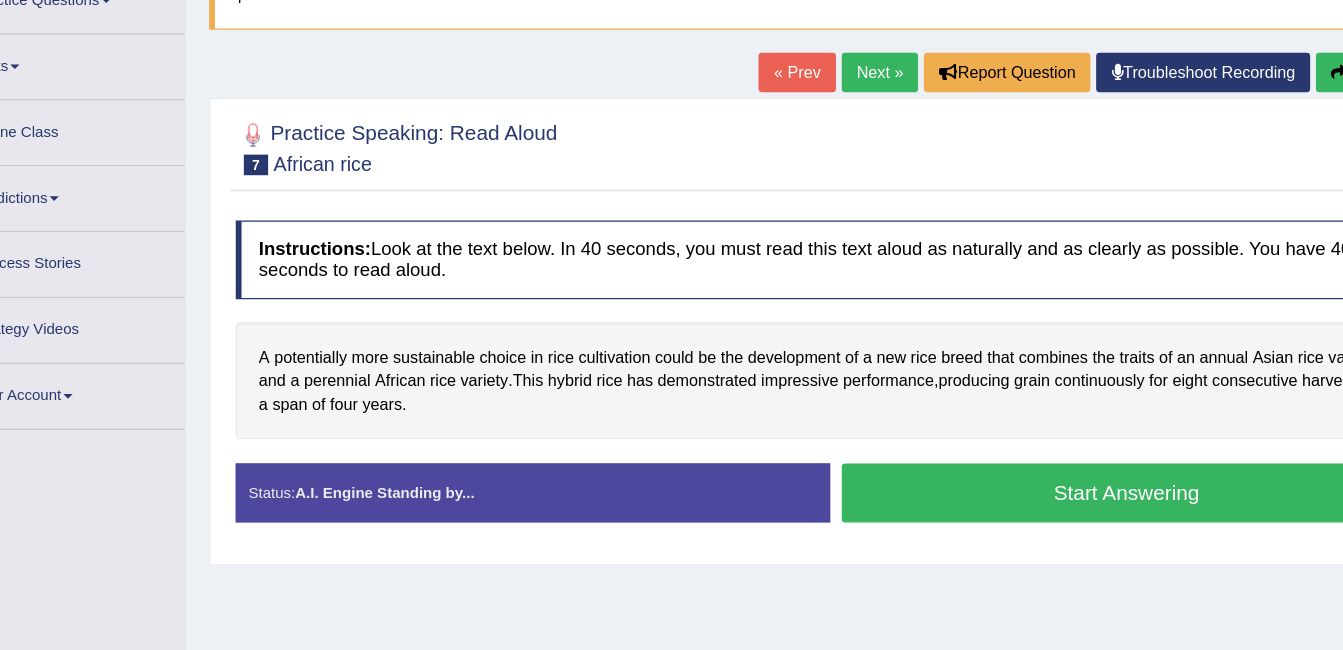 click on "A   potentially   more   sustainable   choice   in   rice   cultivation   could   be   the   development   of   a   new   rice   breed   that   combines   the   traits   of   an   annual   Asian   rice   variety   and   a   perennial   African   rice   variety .  This   hybrid   rice   has   demonstrated   impressive   performance ,  producing   grain   continuously   for   eight   consecutive   harvests   over   a   span   of   four   years ." at bounding box center (786, 375) 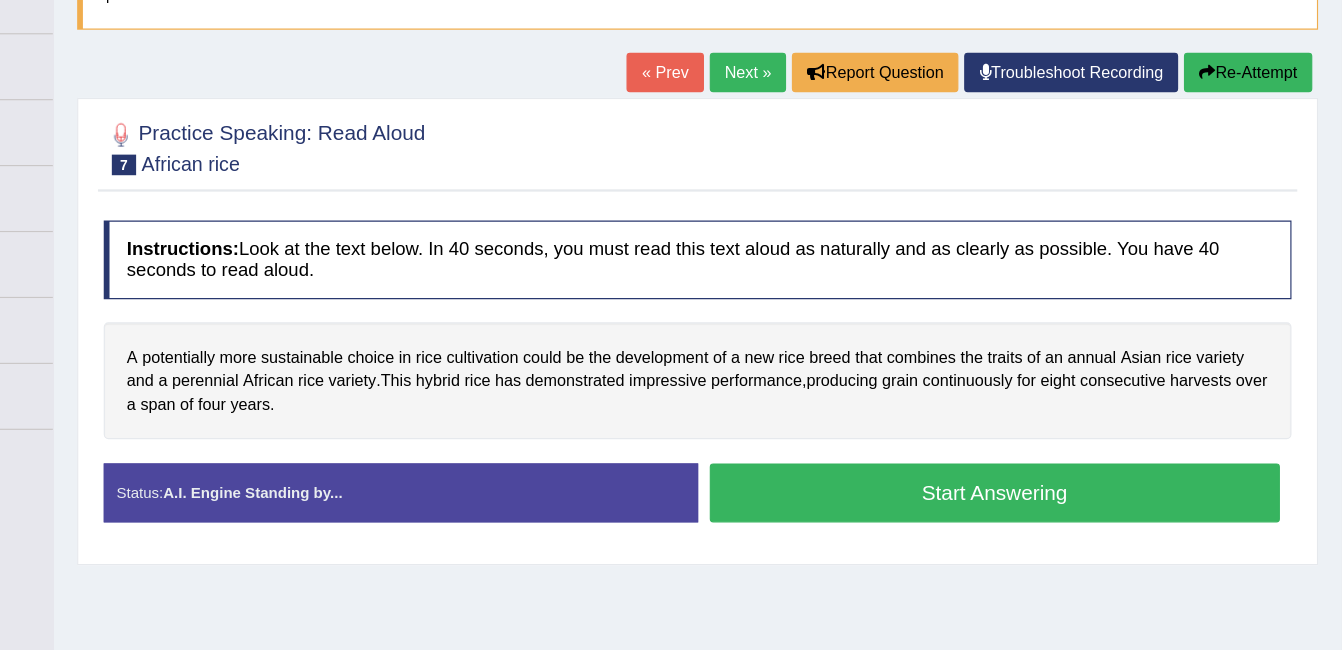 click on "Instructions:  Look at the text below. In 40 seconds, you must read this text aloud as naturally and as clearly as possible. You have 40 seconds to read aloud." at bounding box center (786, 269) 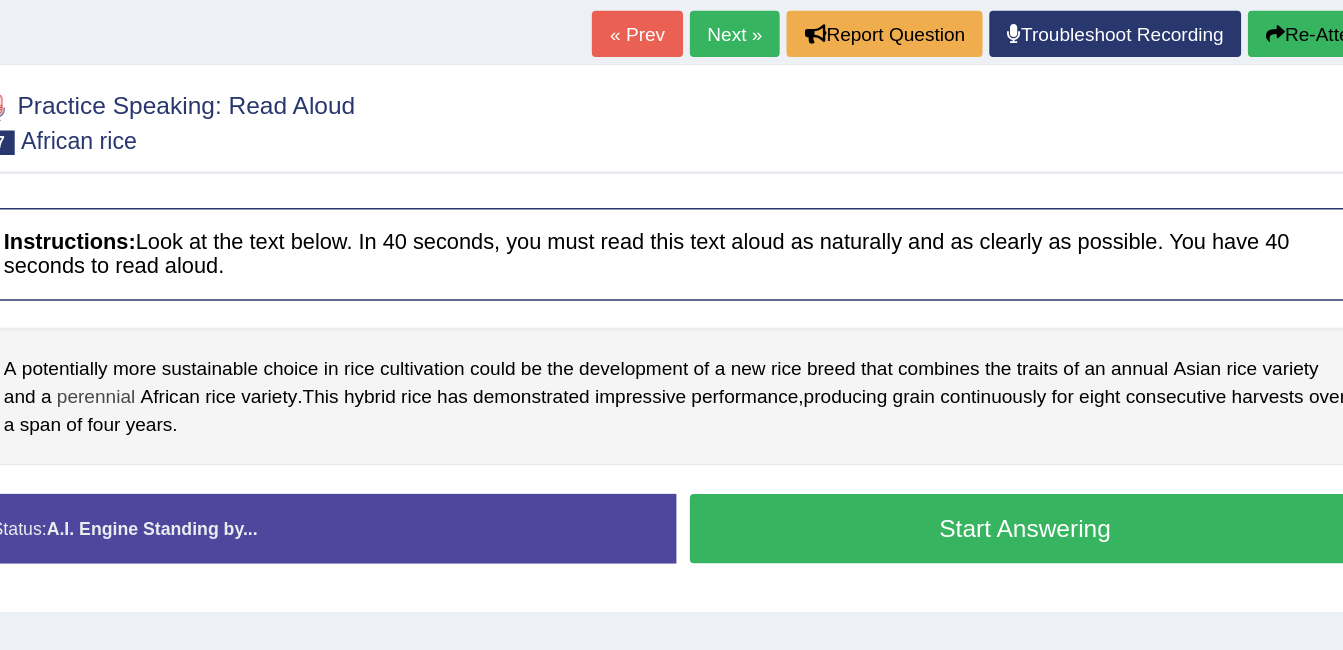 click on "perennial" at bounding box center [361, 374] 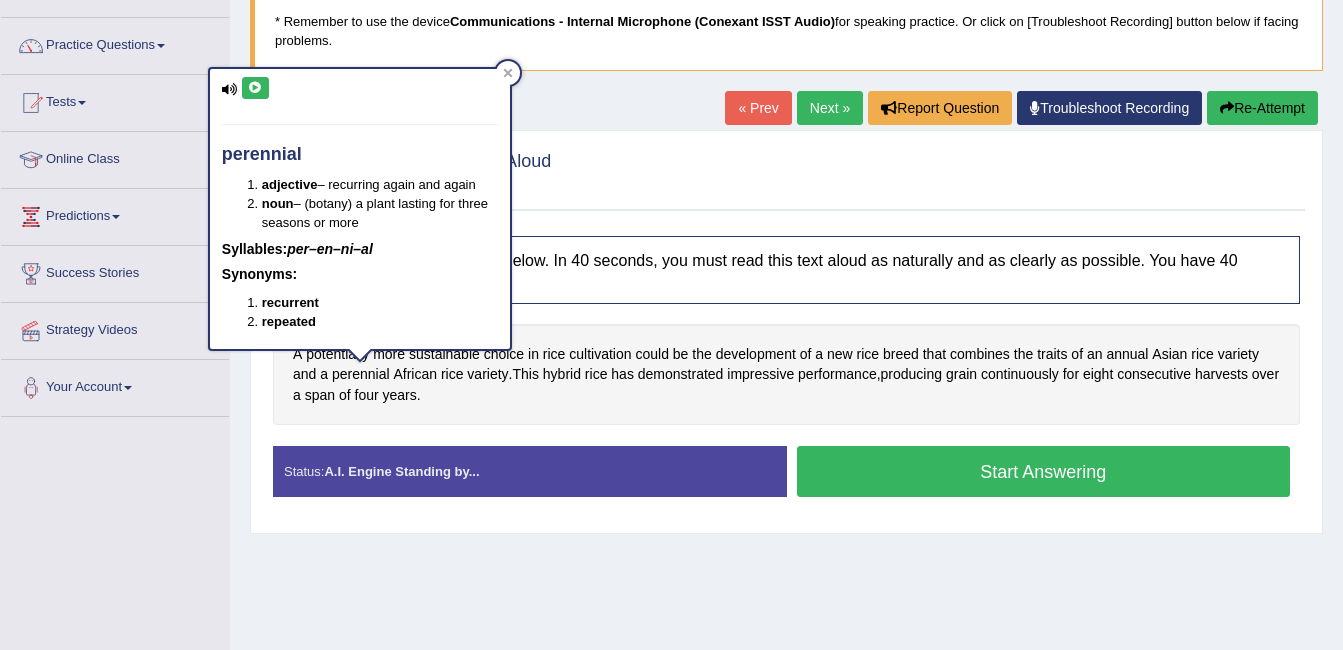 click on "perennial adjective  – recurring again and again noun  – (botany) a plant lasting for three seasons or more Syllables:  per–en–ni–al Synonyms:  recurrent repeated" at bounding box center (360, 209) 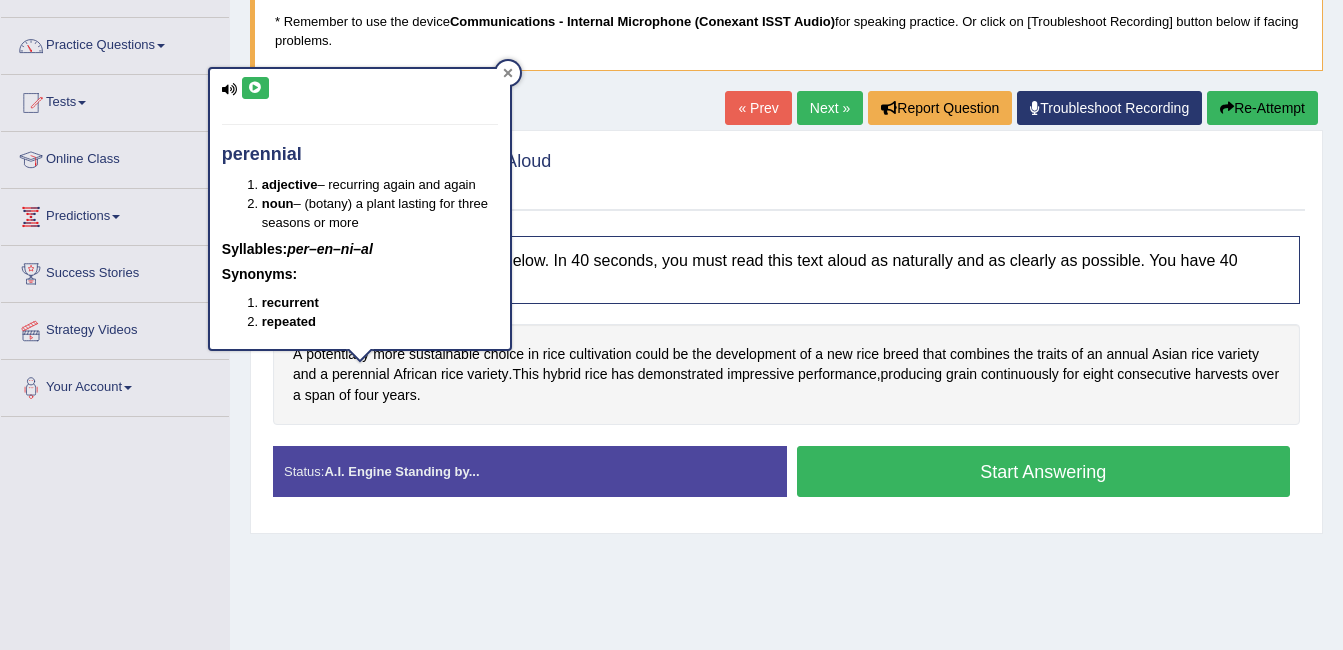 click 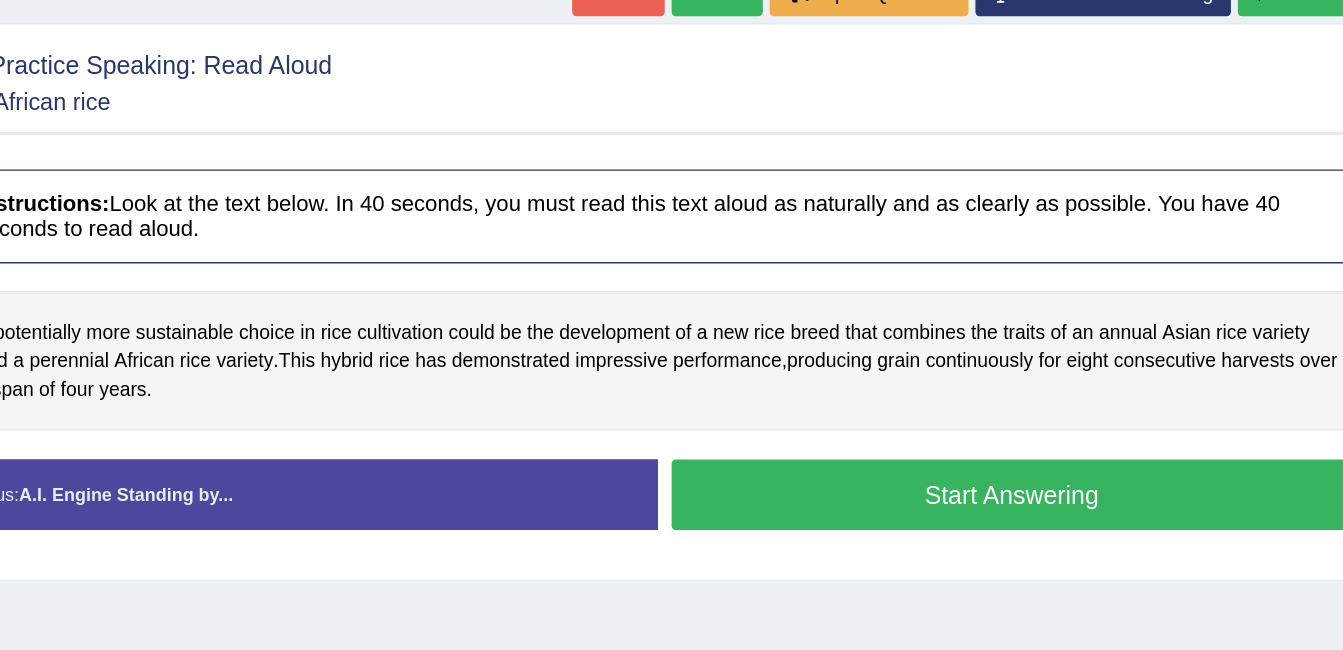 click on "Instructions:  Look at the text below. In 40 seconds, you must read this text aloud as naturally and as clearly as possible. You have 40 seconds to read aloud.
A   potentially   more   sustainable   choice   in   rice   cultivation   could   be   the   development   of   a   new   rice   breed   that   combines   the   traits   of   an   annual   Asian   rice   variety   and   a   perennial   African   rice   variety .  This   hybrid   rice   has   demonstrated   impressive   performance ,  producing   grain   continuously   for   eight   consecutive   harvests   over   a   span   of   four   years . Created with Highcharts 7.1.2 Too low Too high Time Pitch meter: 0 10 20 30 40 Created with Highcharts 7.1.2 Great Too slow Too fast Time Speech pace meter: 0 10 20 30 40 Accuracy Comparison for Reading Scores: Labels:
Red:  Missed/Mispronounced Words
Green:  Correct Words
Accuracy:  Voice Analysis: Your Response: Status:  Start Answering" at bounding box center [786, 374] 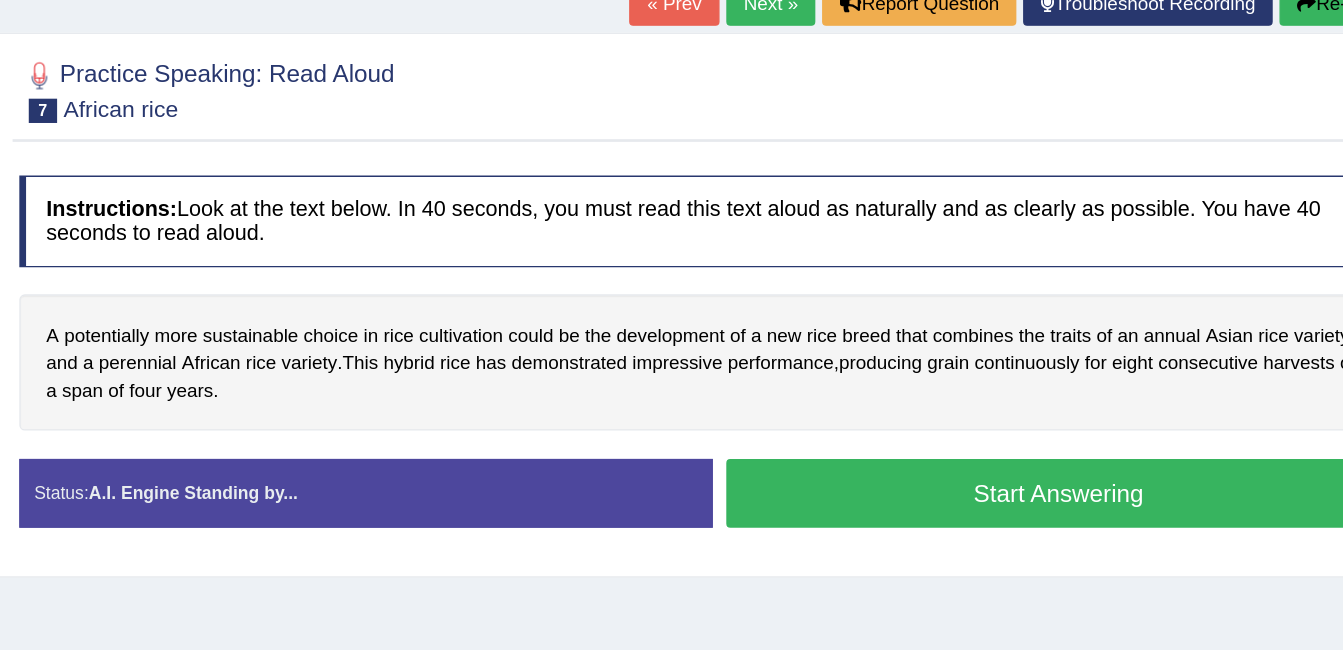 click on "Instructions:  Look at the text below. In 40 seconds, you must read this text aloud as naturally and as clearly as possible. You have 40 seconds to read aloud.
A   potentially   more   sustainable   choice   in   rice   cultivation   could   be   the   development   of   a   new   rice   breed   that   combines   the   traits   of   an   annual   Asian   rice   variety   and   a   perennial   African   rice   variety .  This   hybrid   rice   has   demonstrated   impressive   performance ,  producing   grain   continuously   for   eight   consecutive   harvests   over   a   span   of   four   years . Created with Highcharts 7.1.2 Too low Too high Time Pitch meter: 0 10 20 30 40 Created with Highcharts 7.1.2 Great Too slow Too fast Time Speech pace meter: 0 10 20 30 40 Accuracy Comparison for Reading Scores: Labels:
Red:  Missed/Mispronounced Words
Green:  Correct Words
Accuracy:  Voice Analysis: Your Response: Status:  Start Answering" at bounding box center [786, 374] 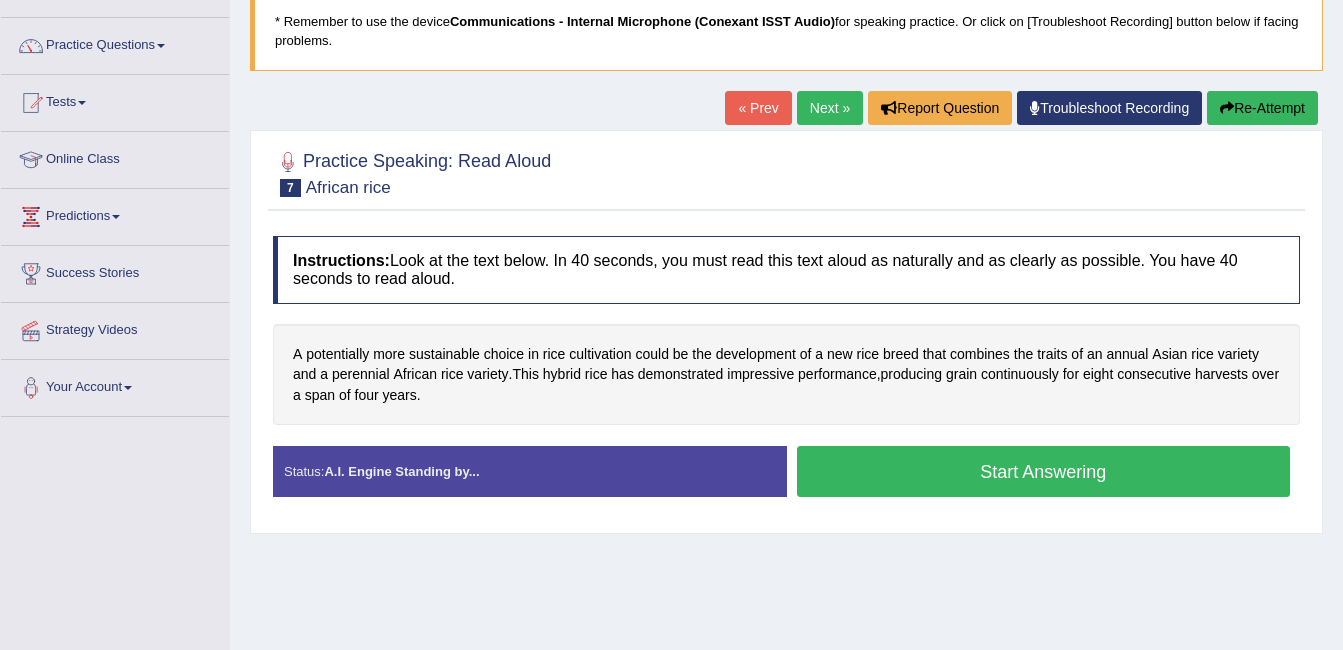 scroll, scrollTop: 0, scrollLeft: 0, axis: both 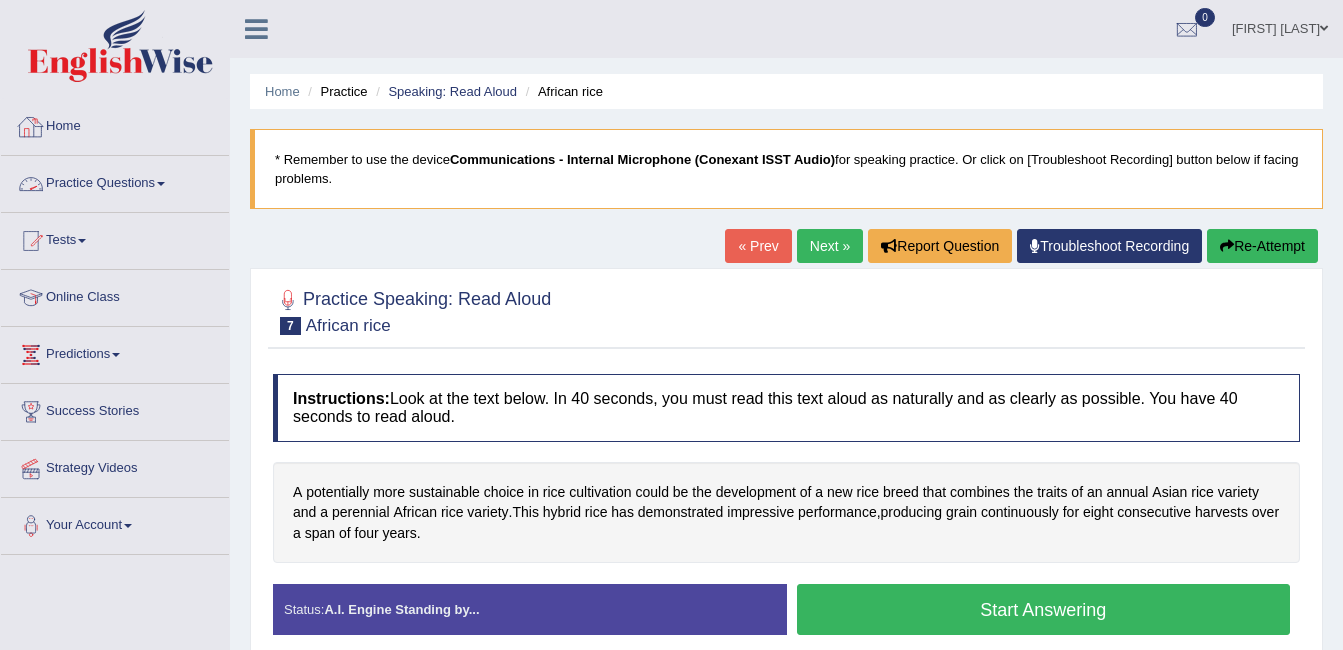 click on "Home" at bounding box center (115, 124) 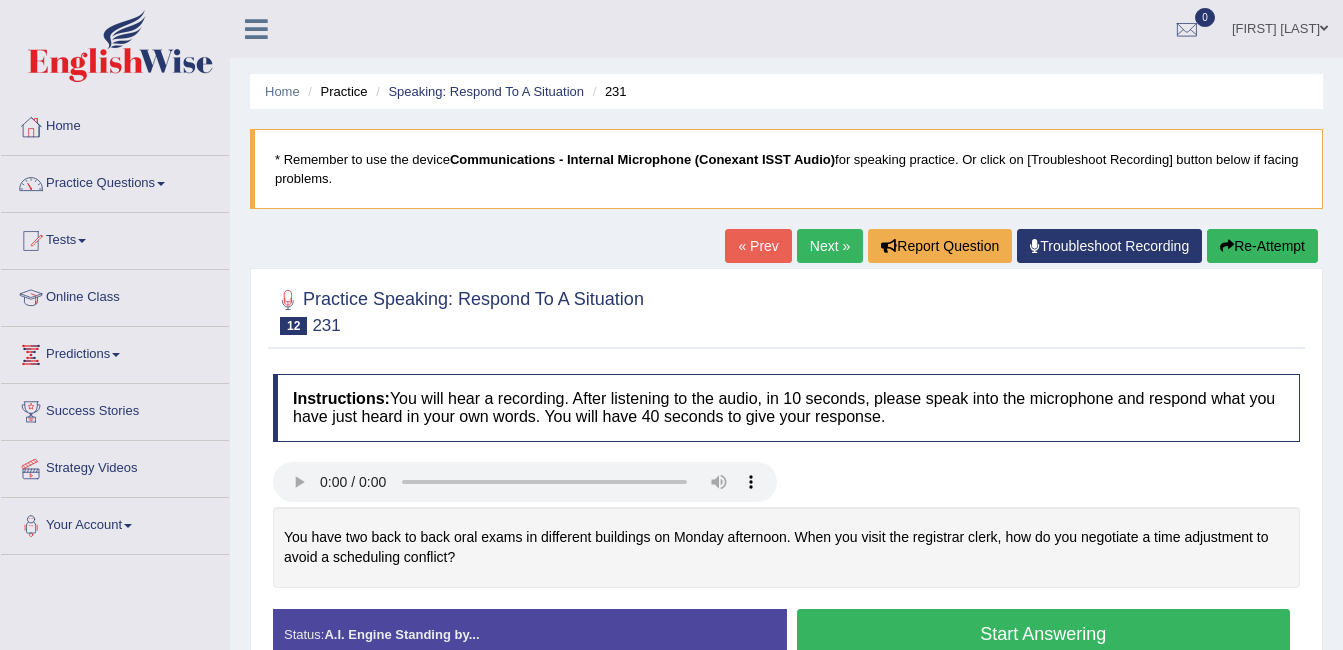 scroll, scrollTop: 0, scrollLeft: 0, axis: both 